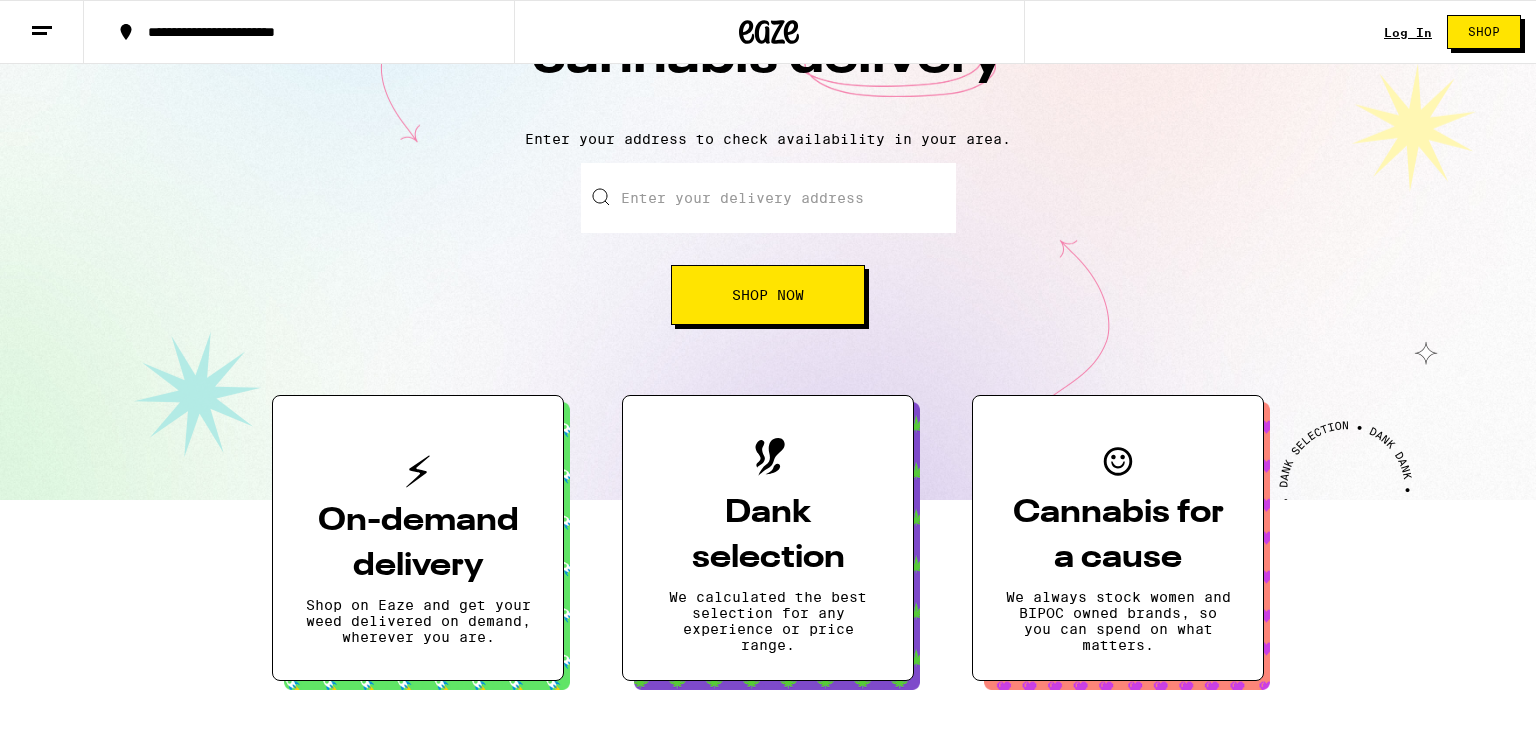 scroll, scrollTop: 160, scrollLeft: 0, axis: vertical 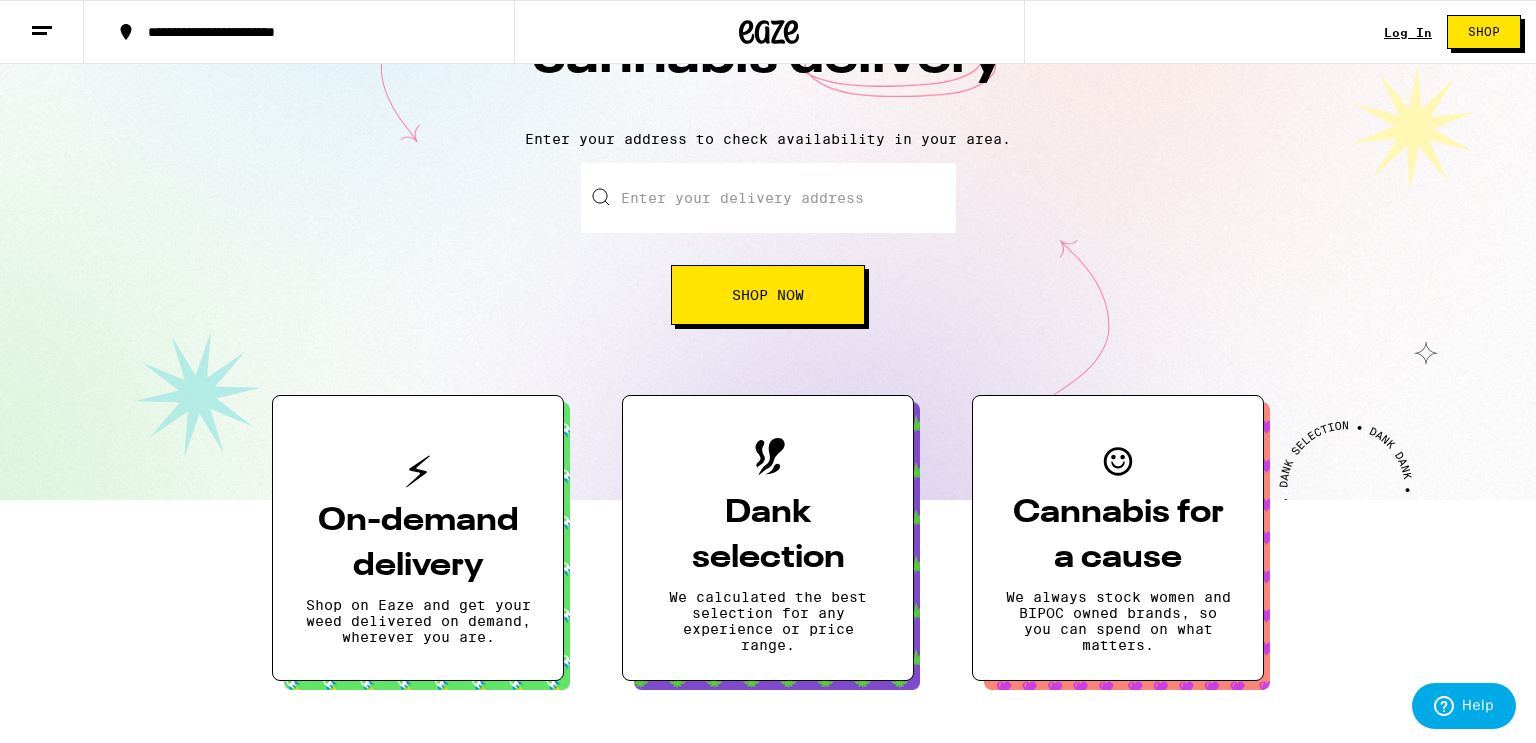click on "Enter your delivery address" at bounding box center [768, 198] 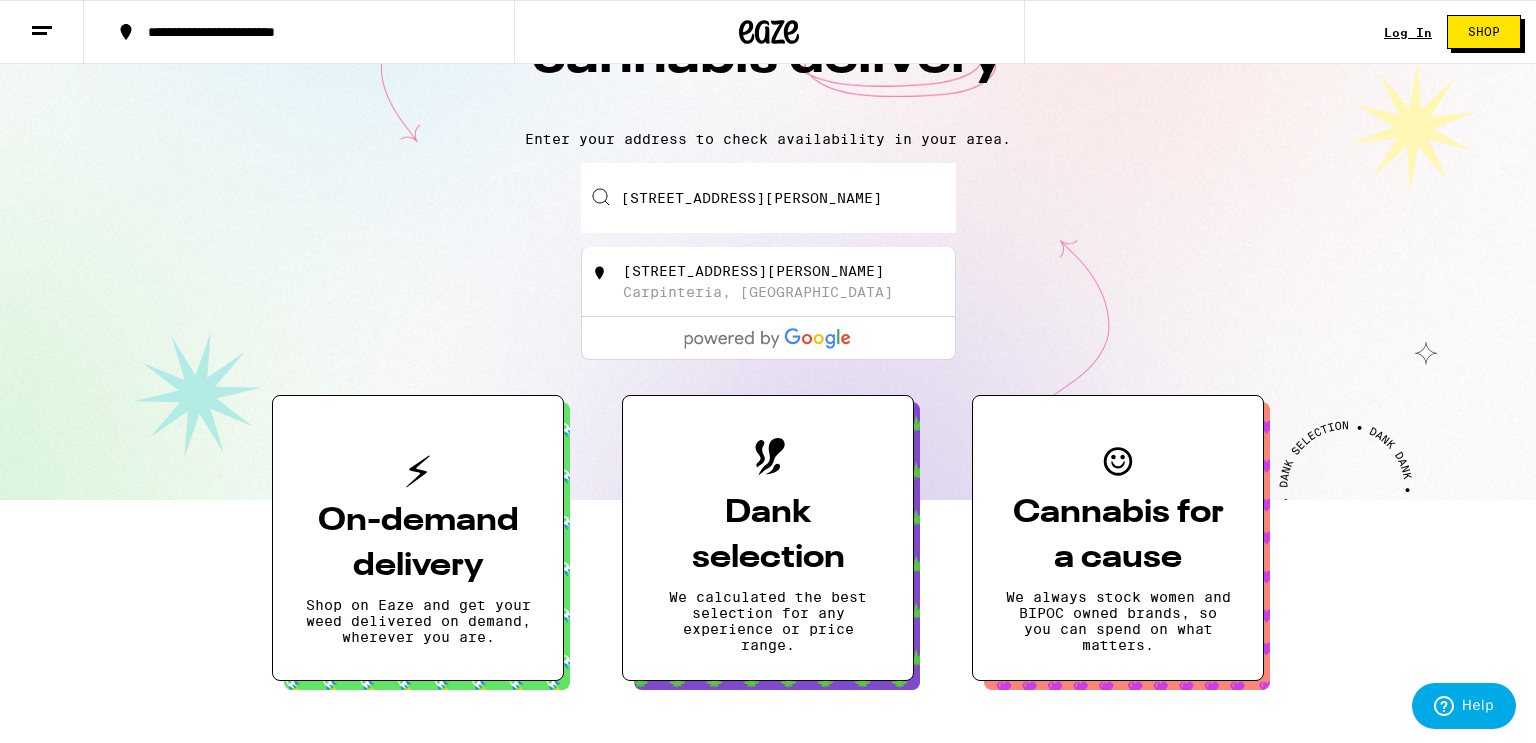 click on "Shop" at bounding box center (1484, 32) 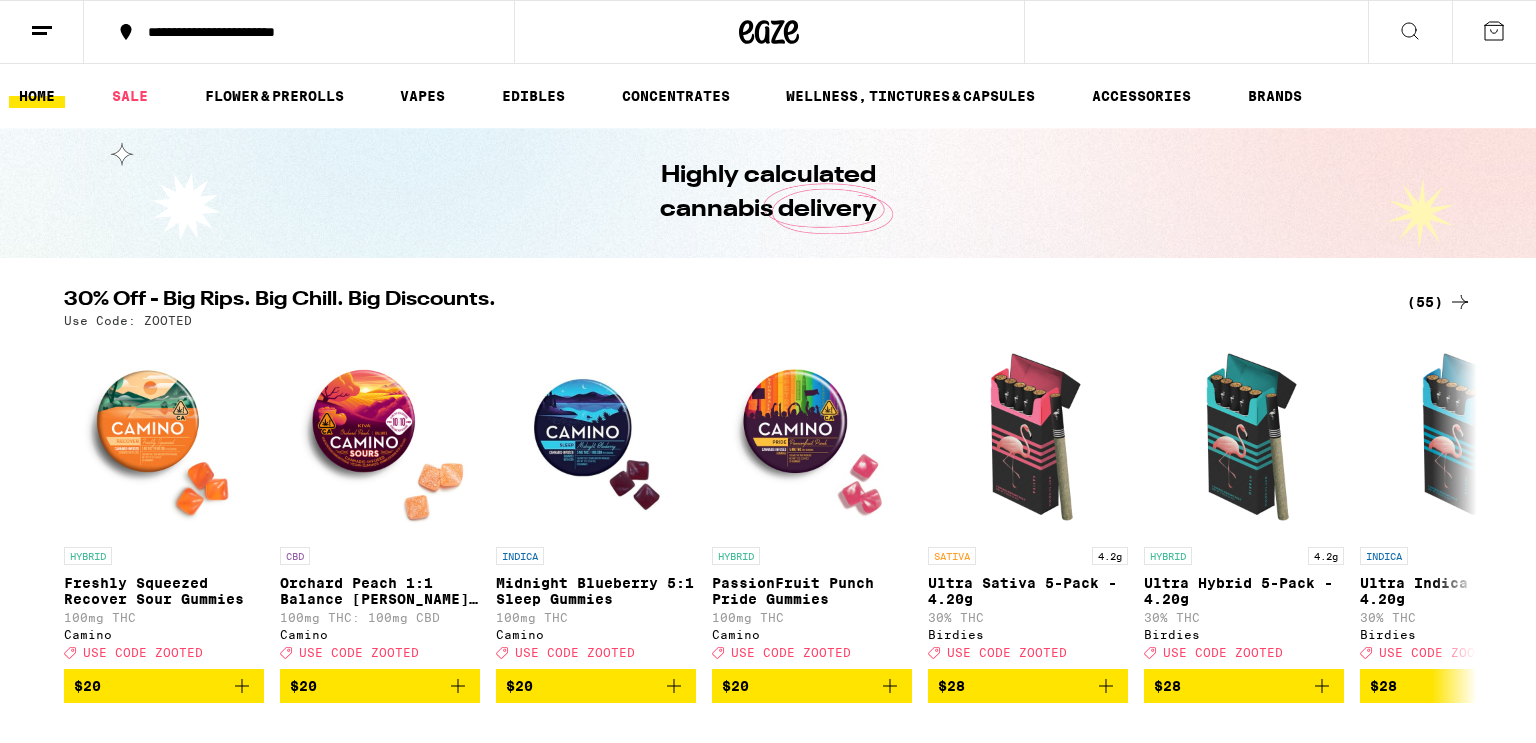 scroll, scrollTop: 40, scrollLeft: 0, axis: vertical 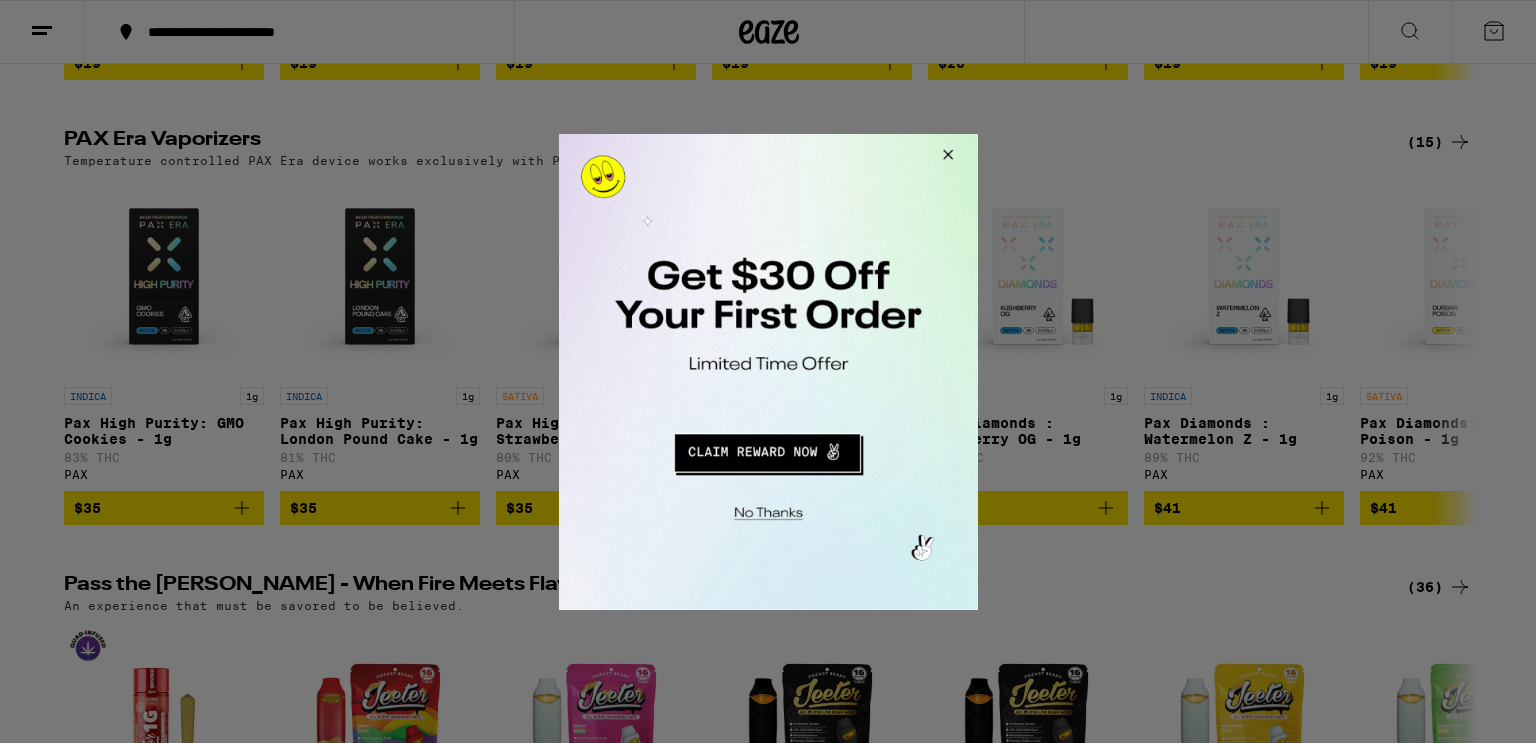 click at bounding box center (766, 449) 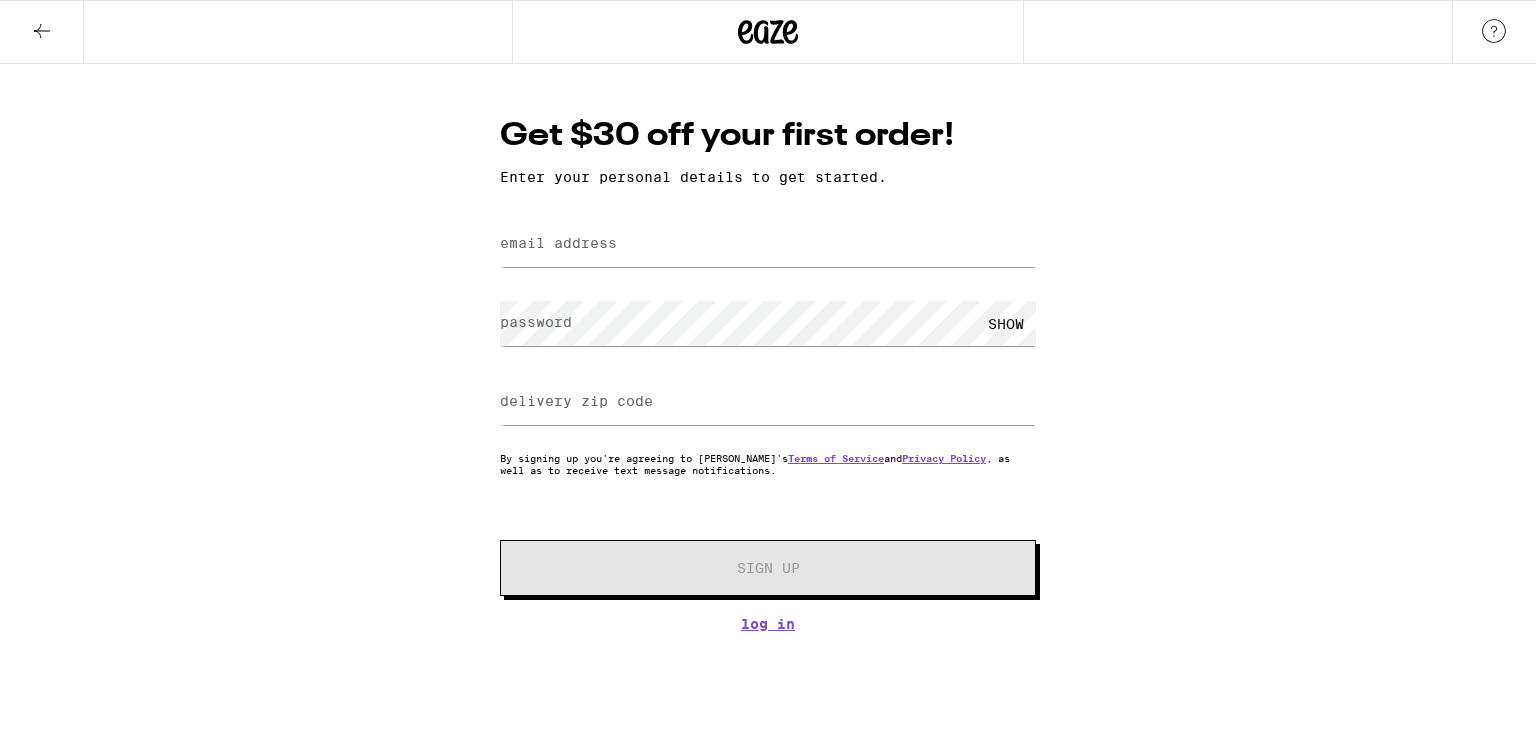 scroll, scrollTop: 0, scrollLeft: 0, axis: both 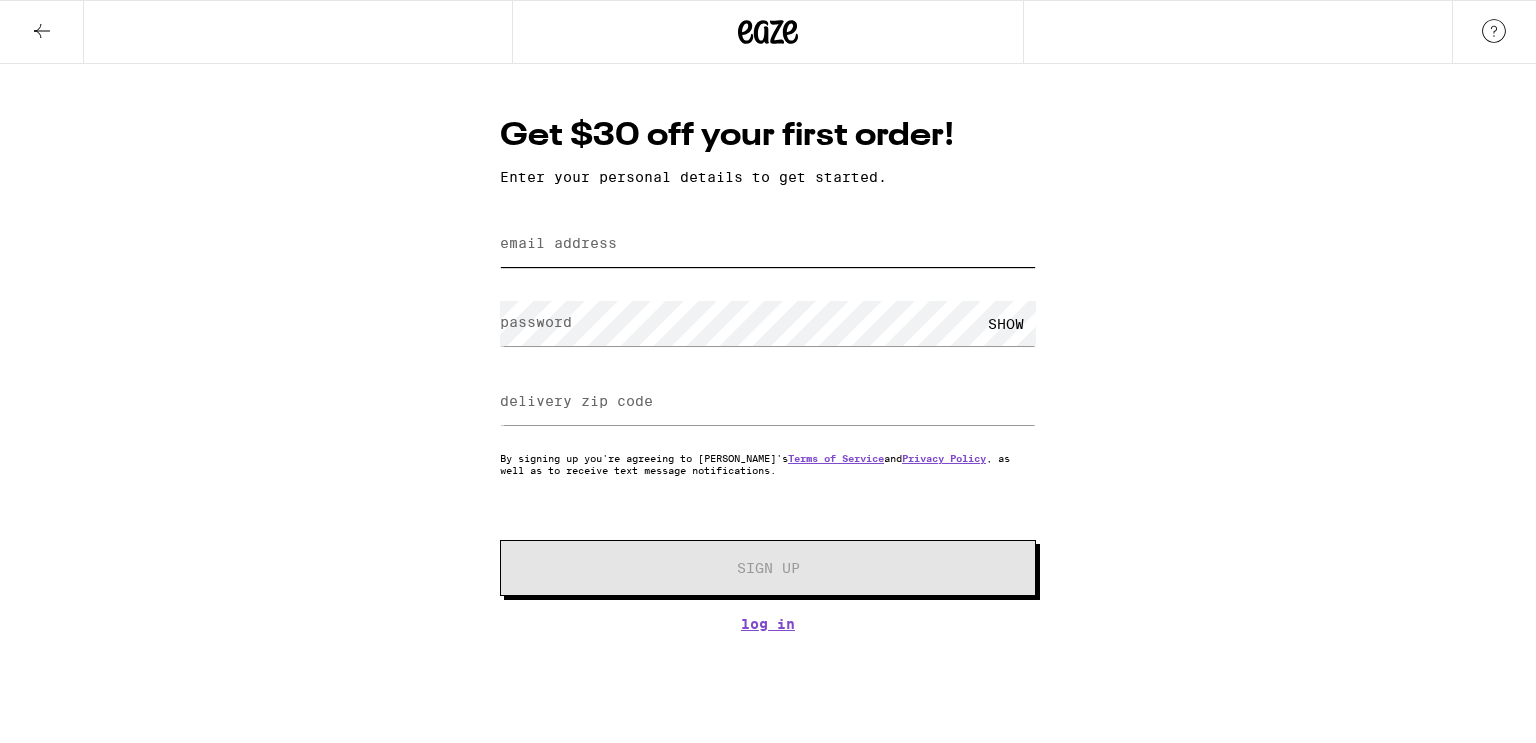 click on "email address" at bounding box center (768, 244) 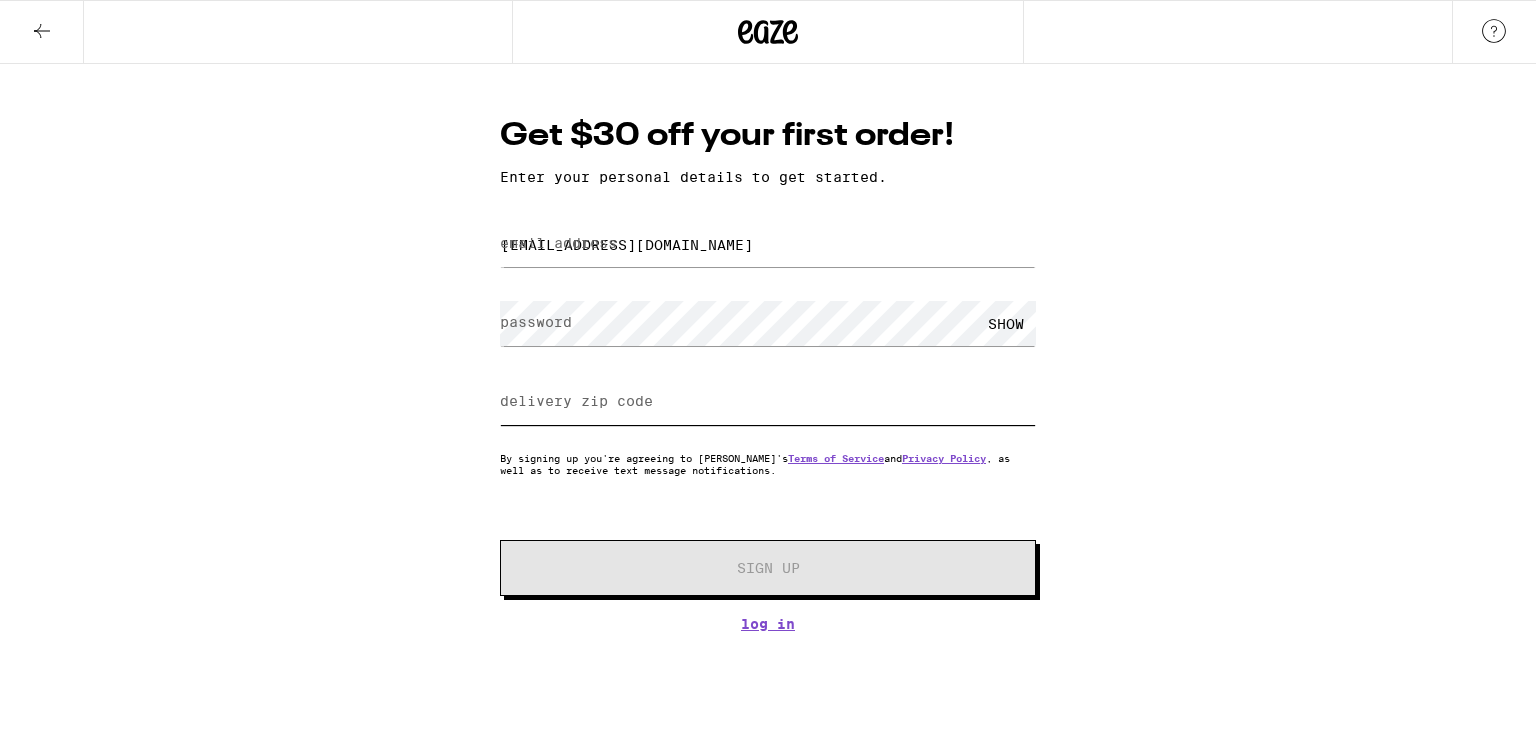type on "93013" 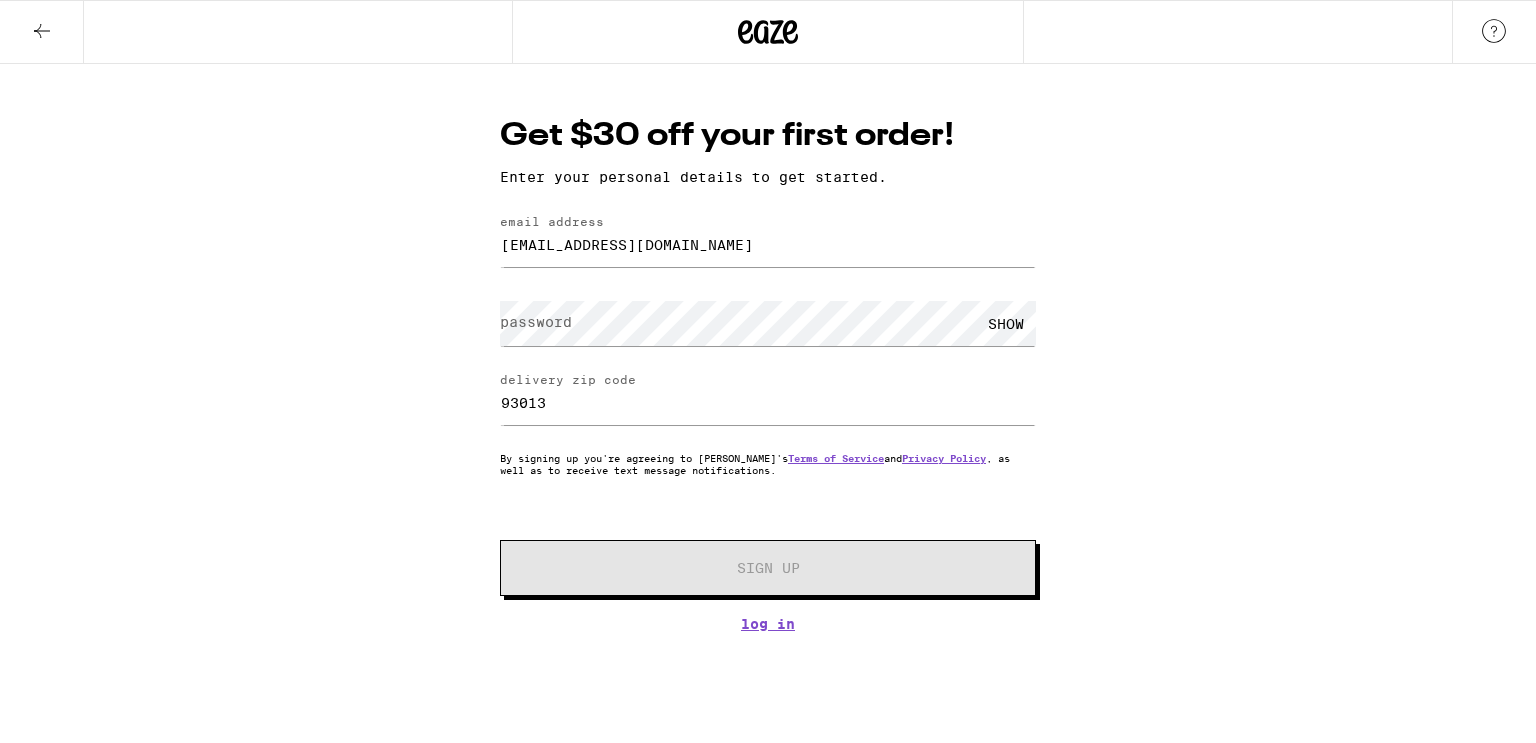 click on "password" at bounding box center (536, 322) 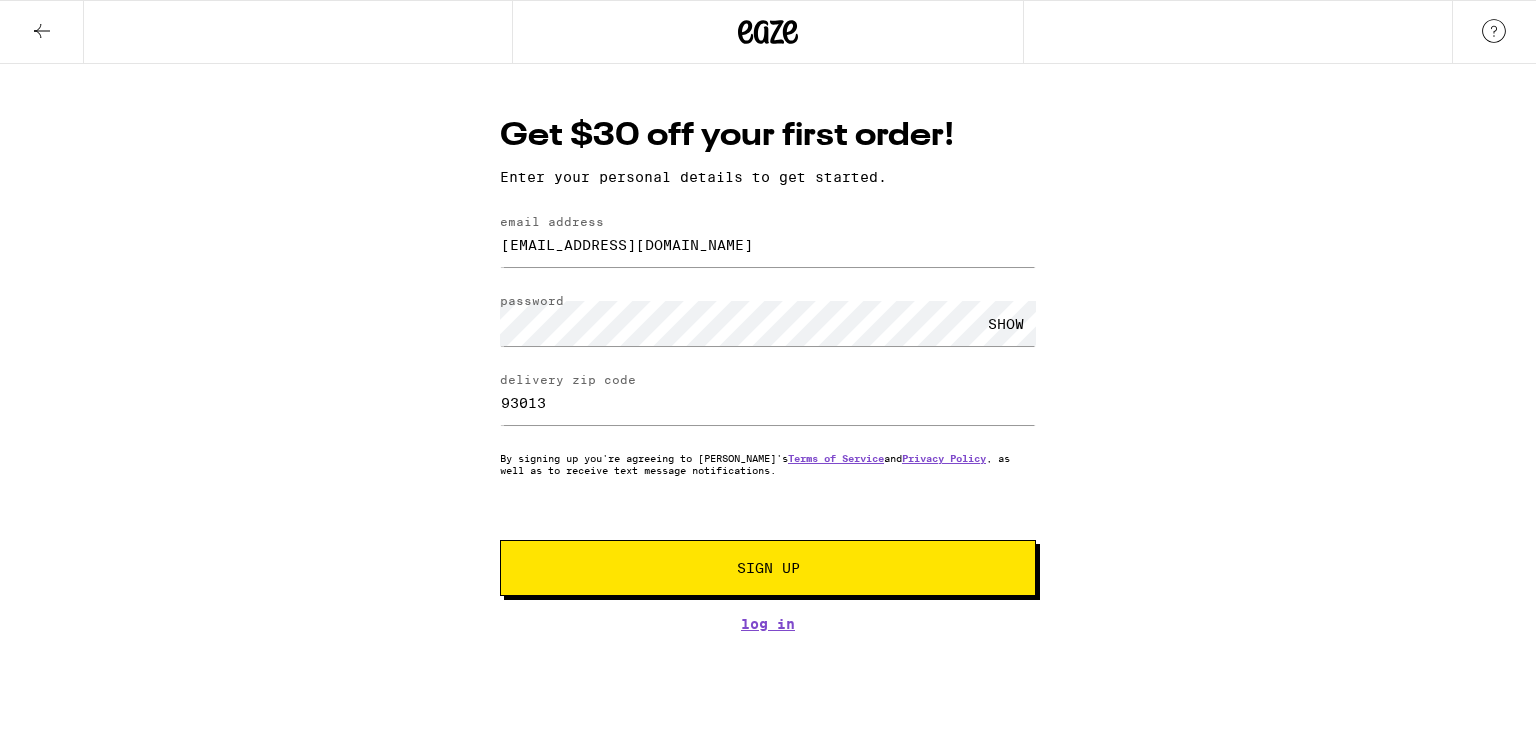 click on "Sign Up" at bounding box center [768, 568] 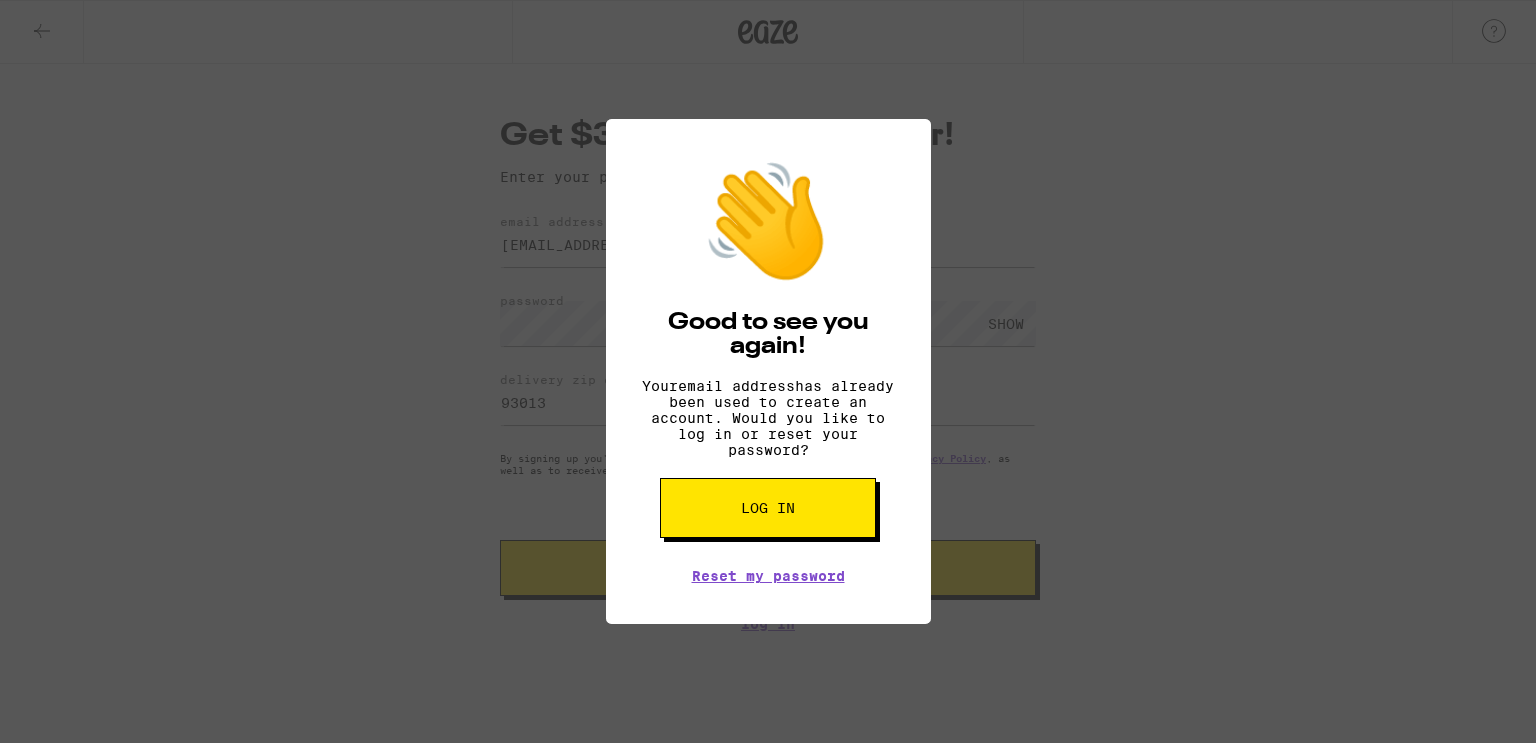 click on "Log in" at bounding box center [768, 508] 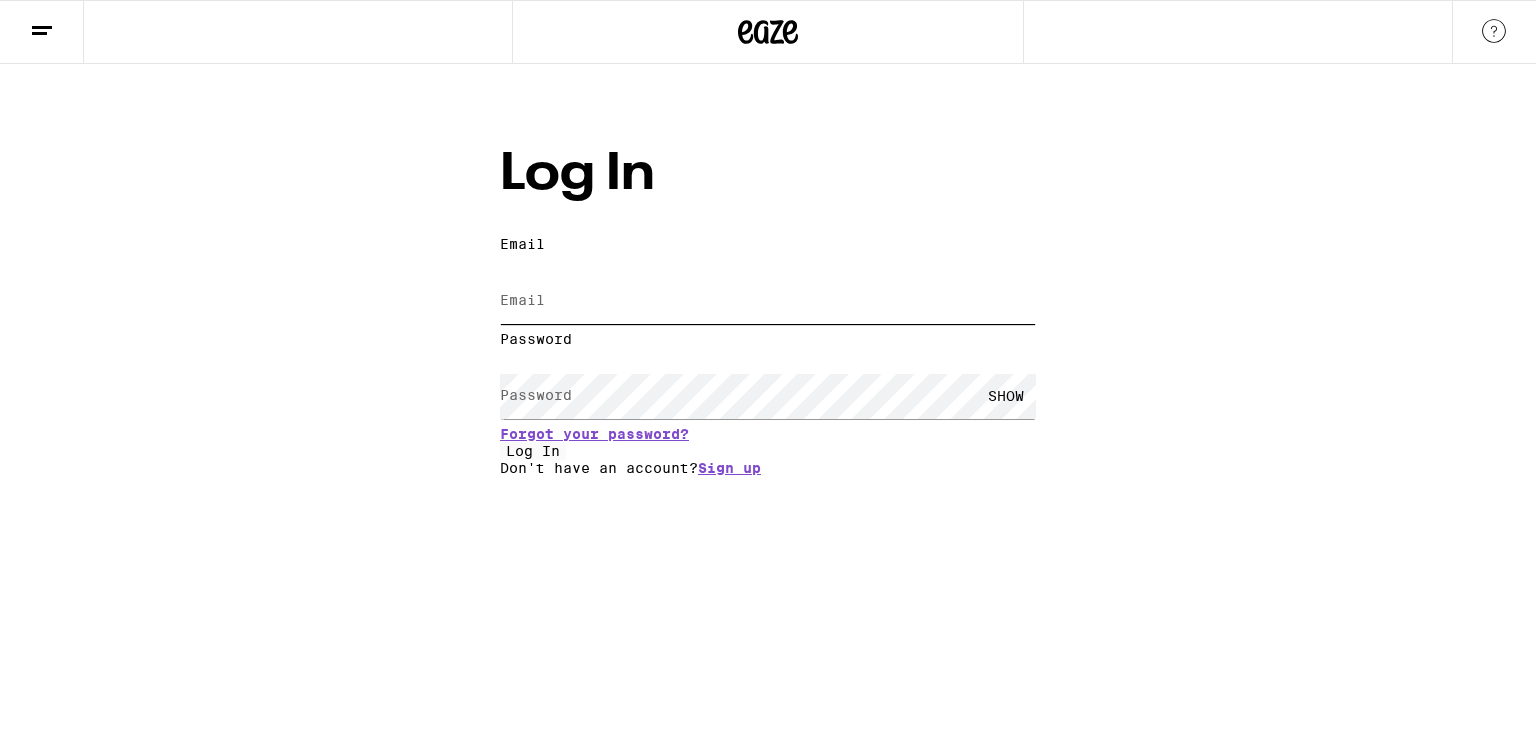 click on "Email" at bounding box center [768, 301] 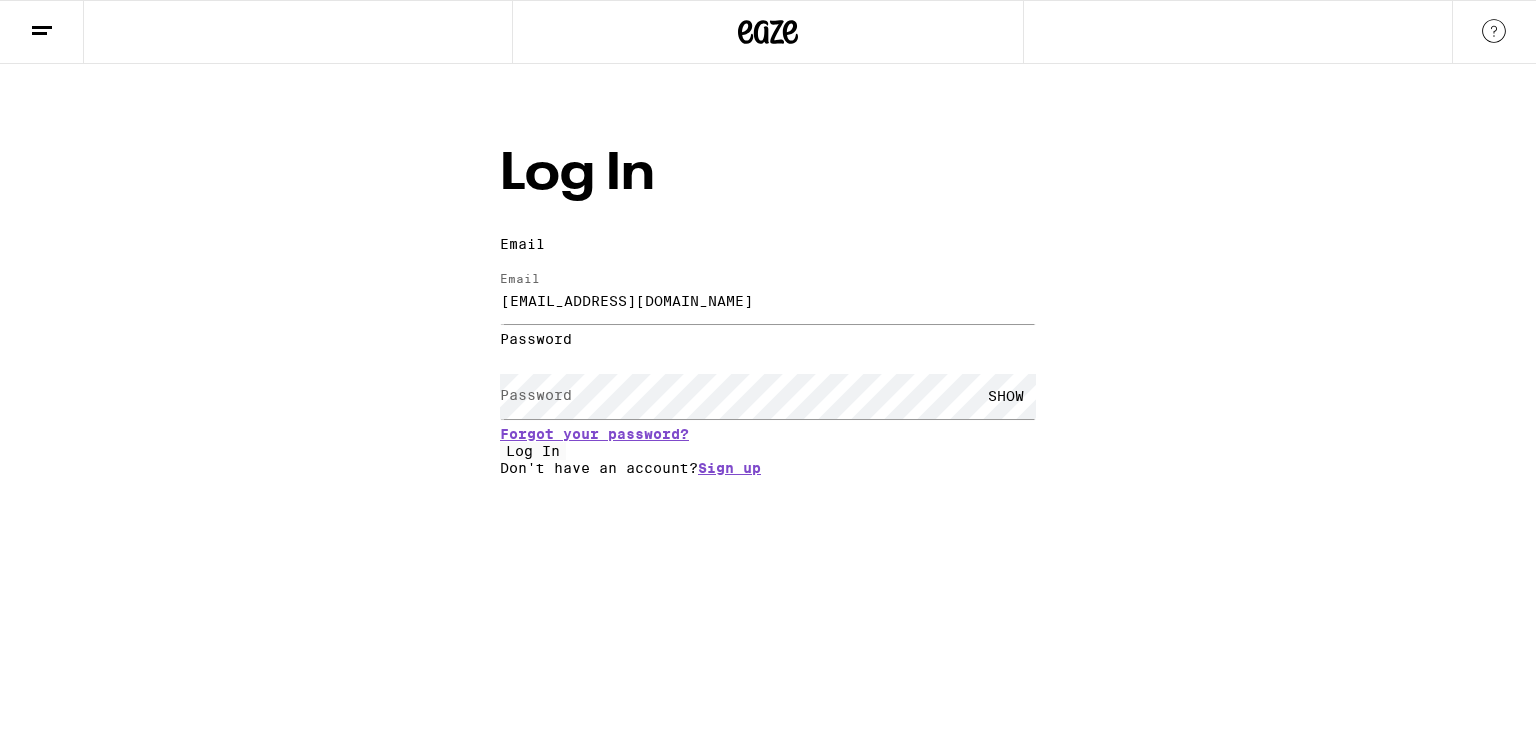 click on "Password" at bounding box center (536, 395) 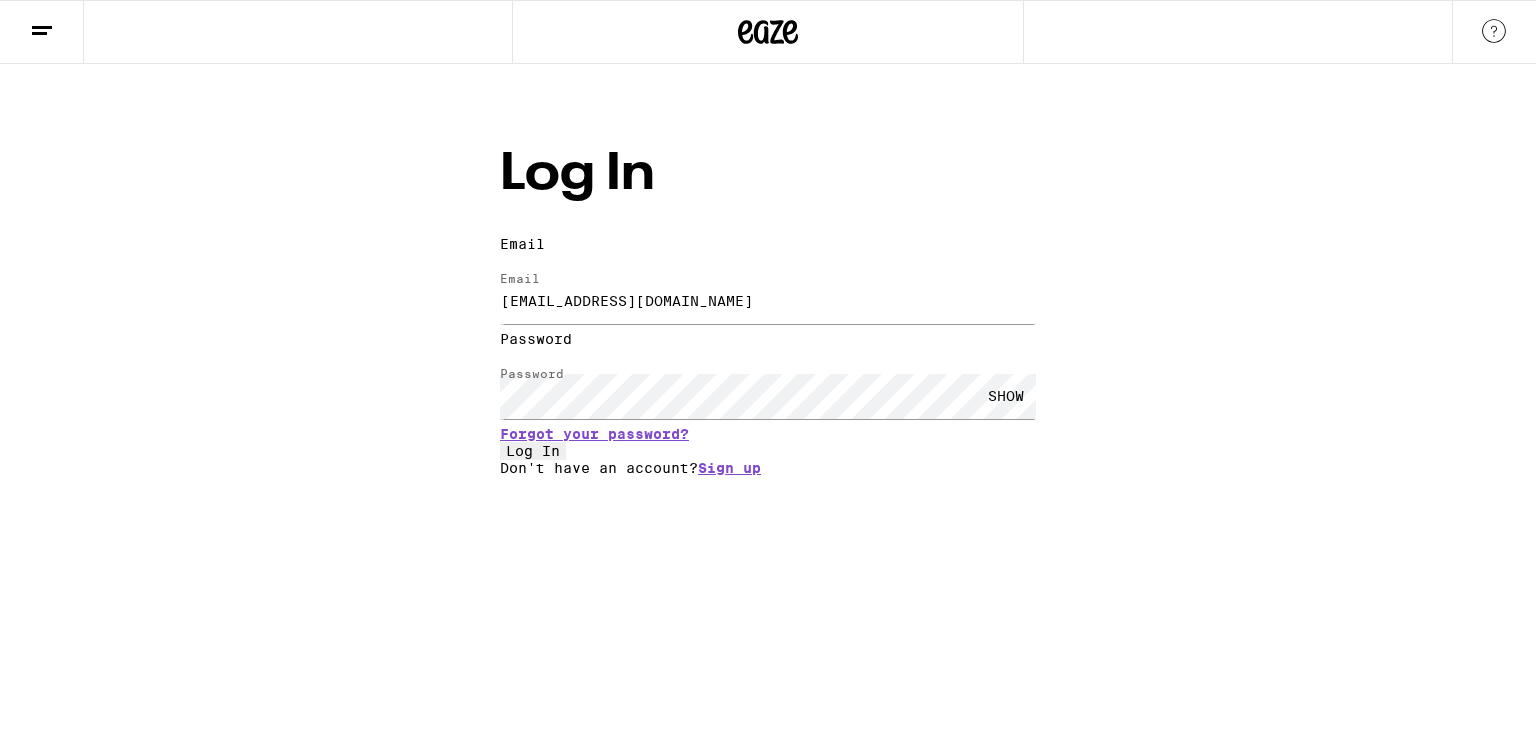 click on "Log In" at bounding box center (533, 451) 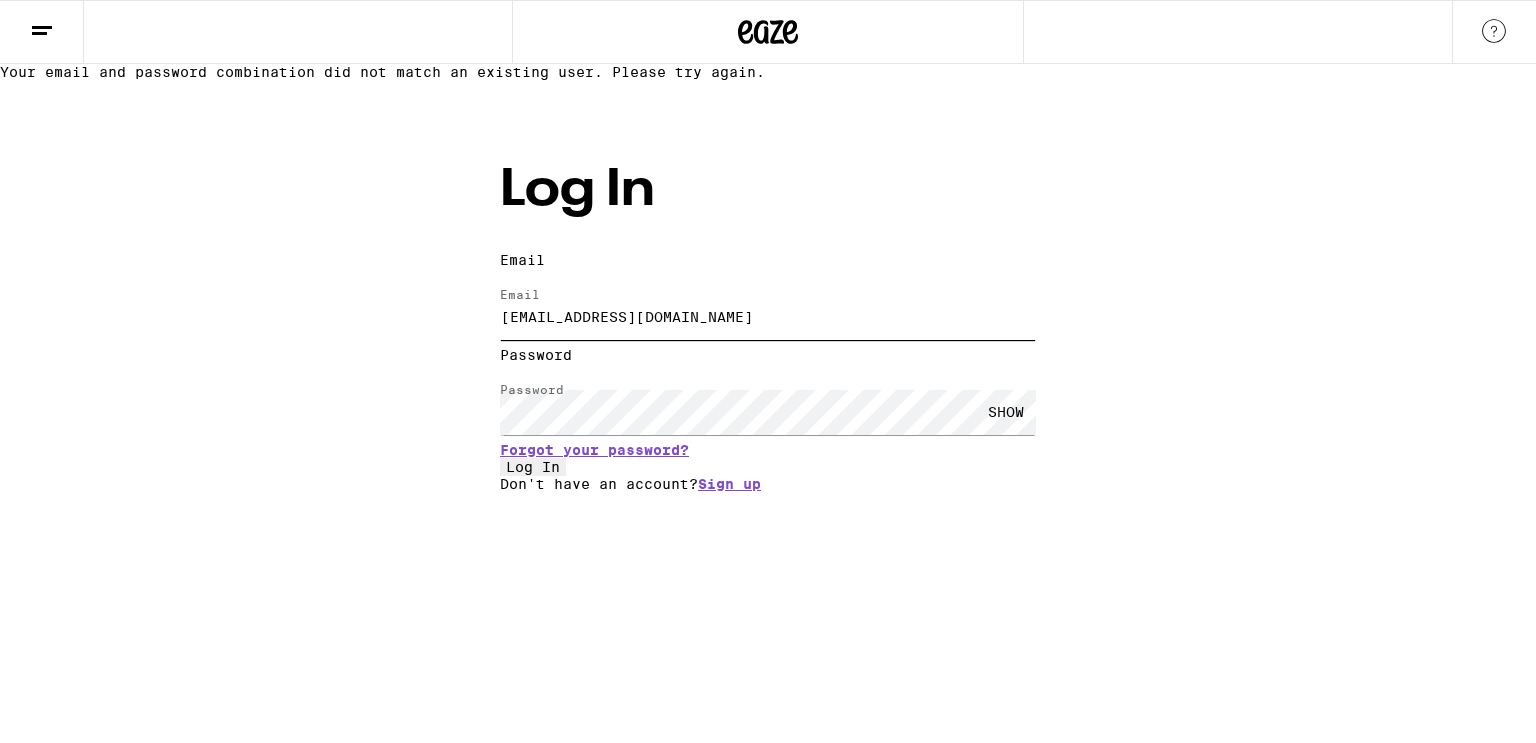 click on "paularesco@msn.com" at bounding box center [768, 317] 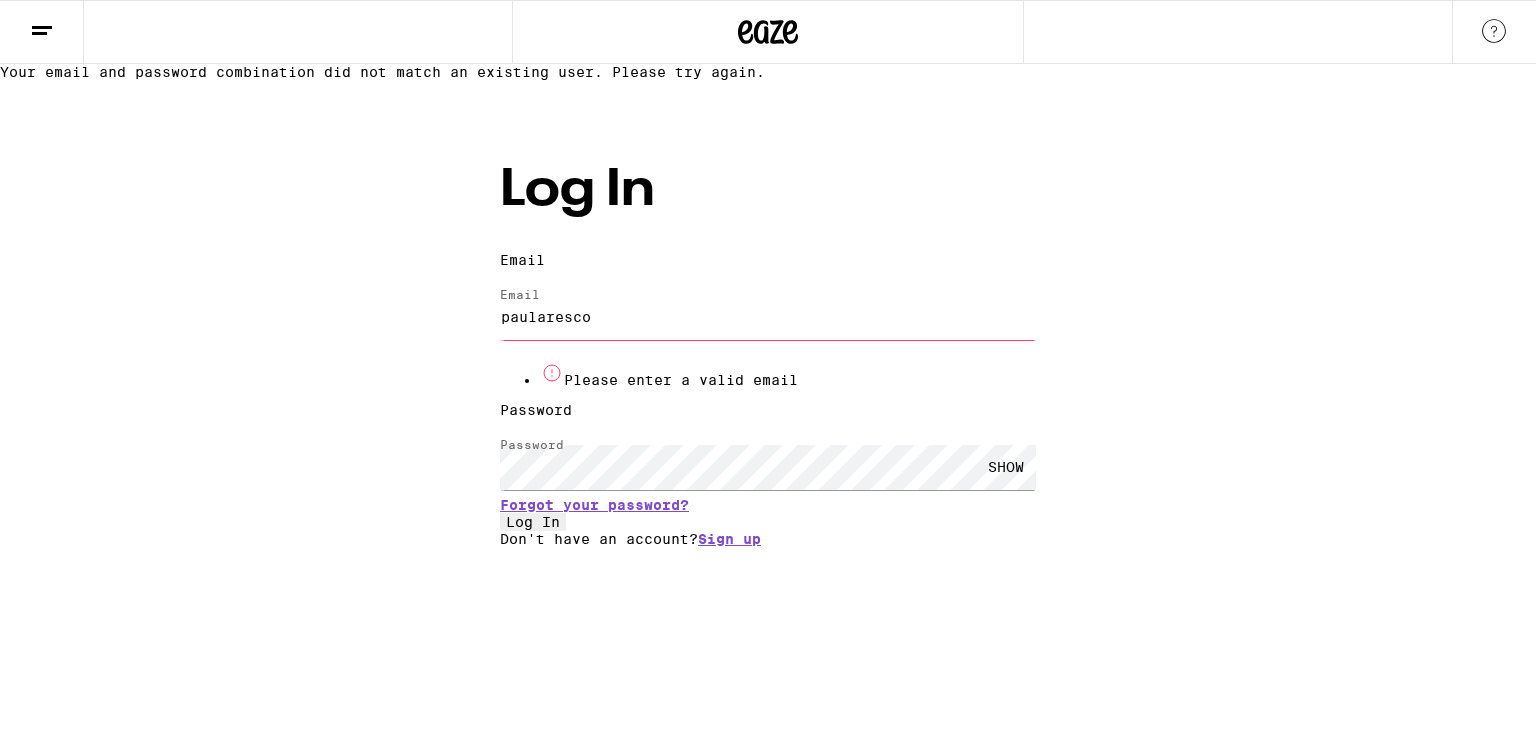 click on "Log In" at bounding box center [533, 522] 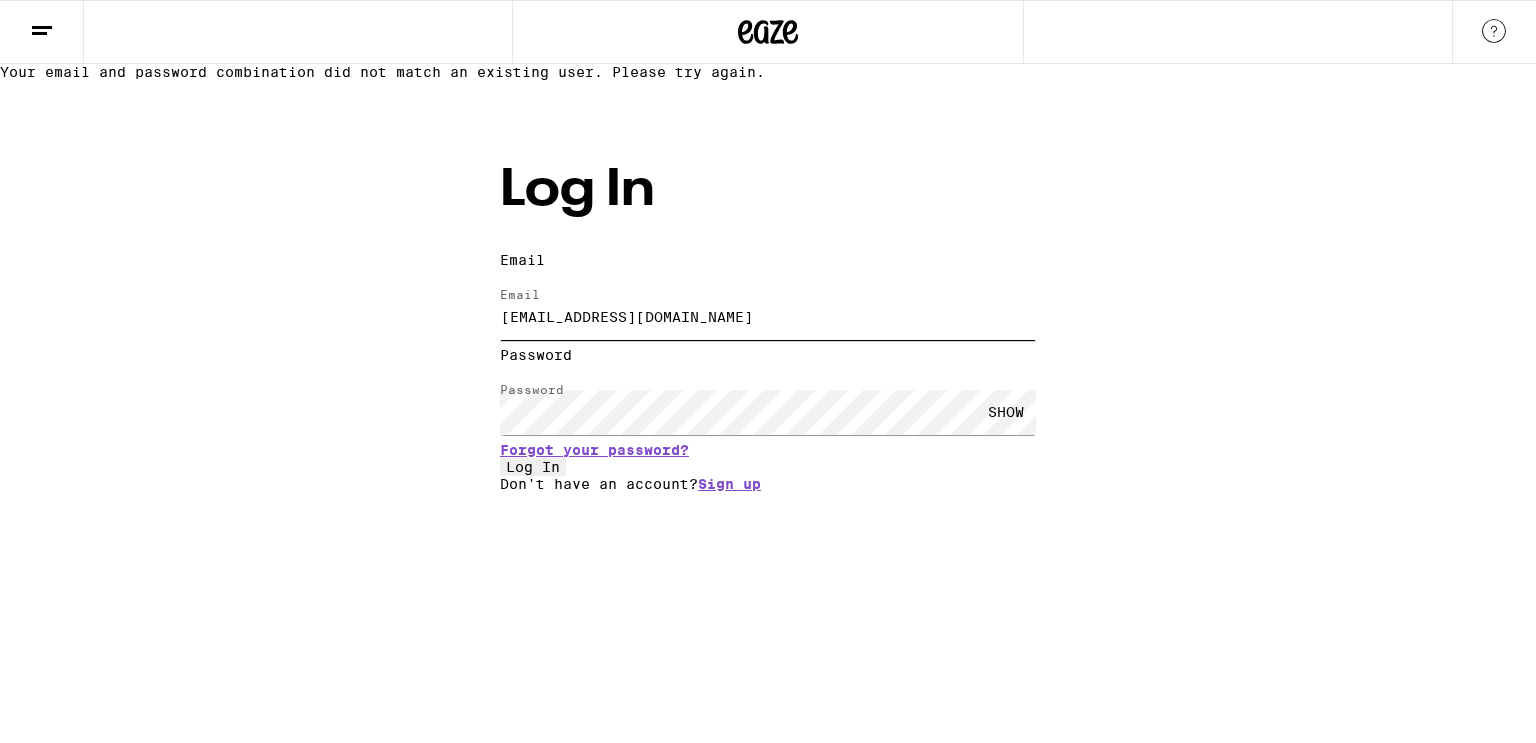 click on "Log In" at bounding box center [533, 467] 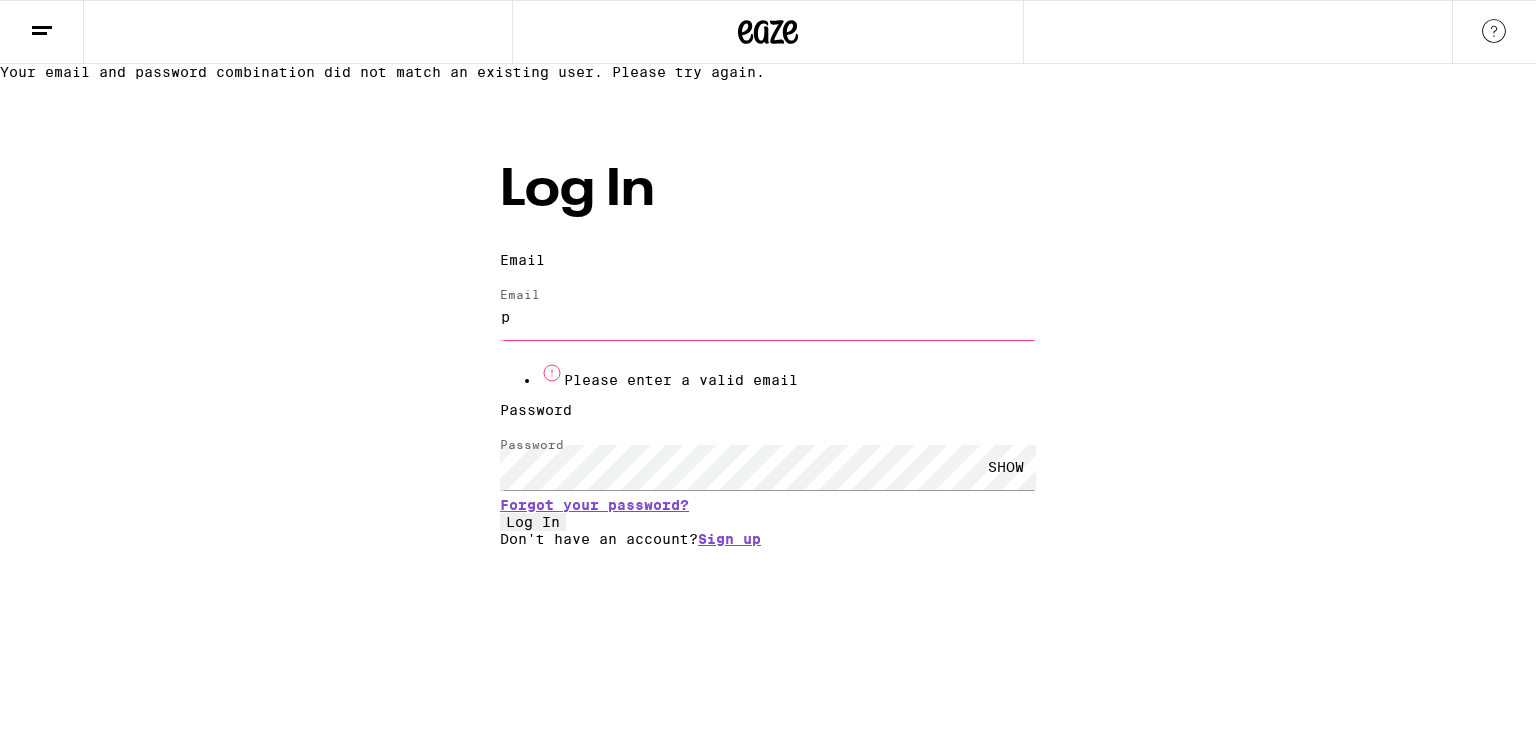 type on "paularesco@msn.com" 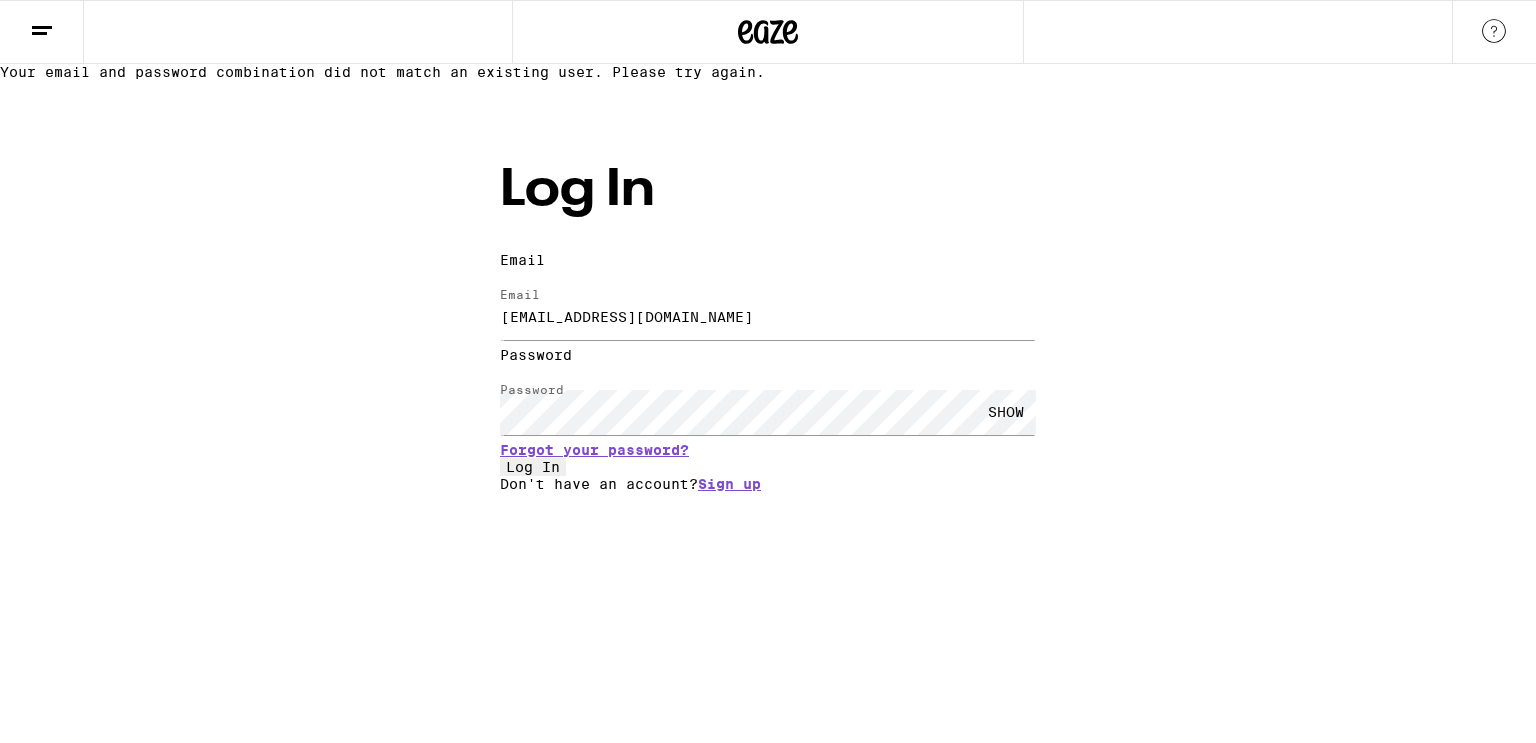 click on "SHOW" at bounding box center [1006, 412] 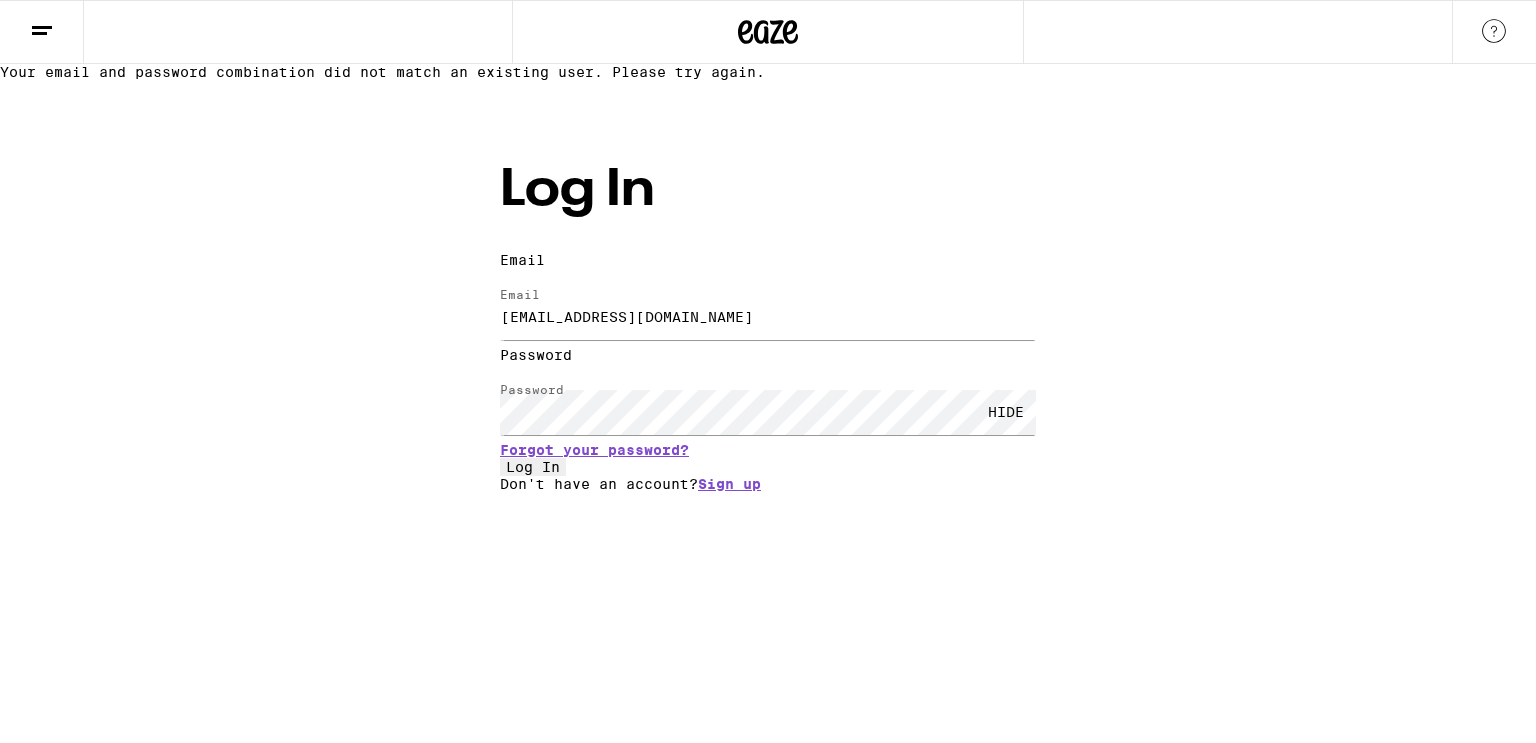 click on "Log In" at bounding box center (533, 467) 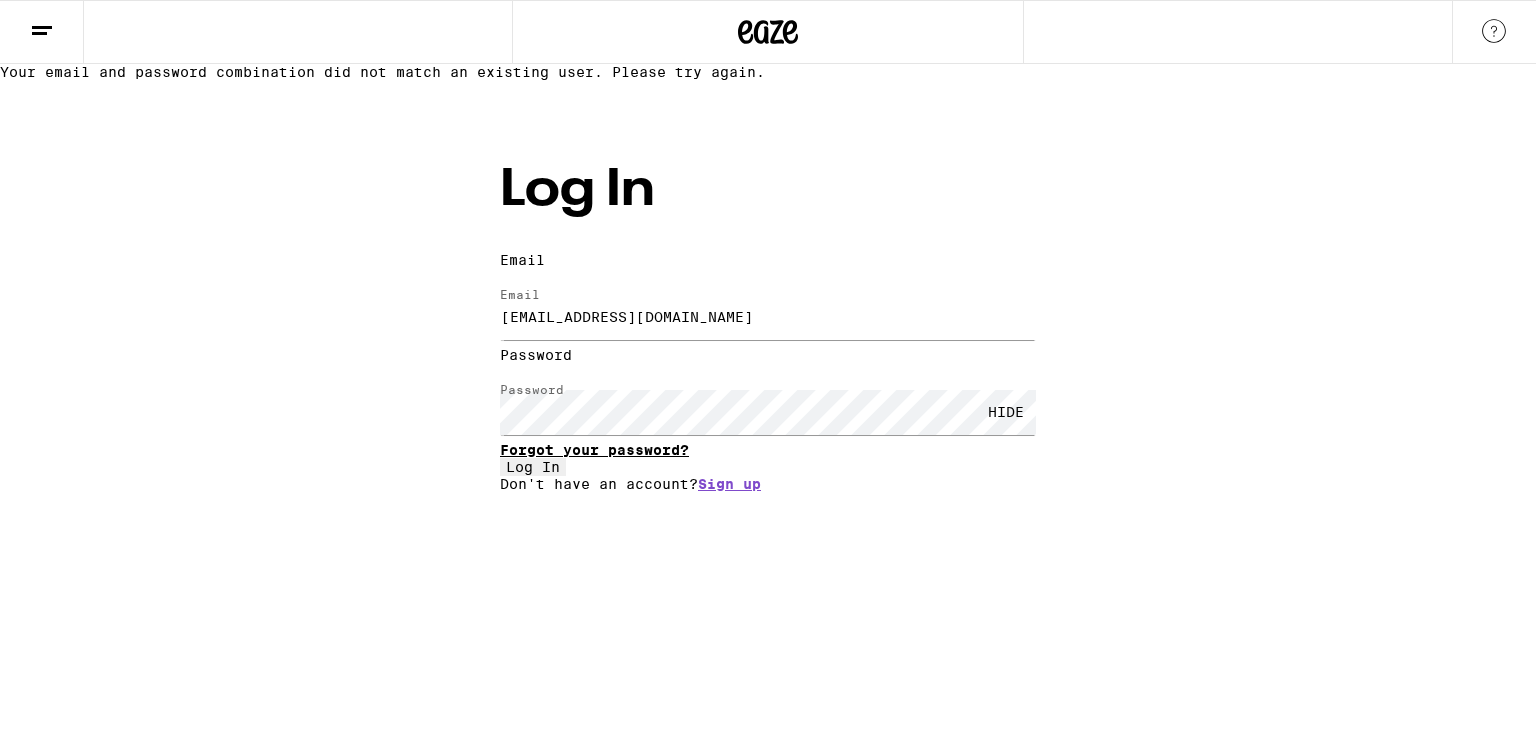 click on "Forgot your password?" at bounding box center (594, 450) 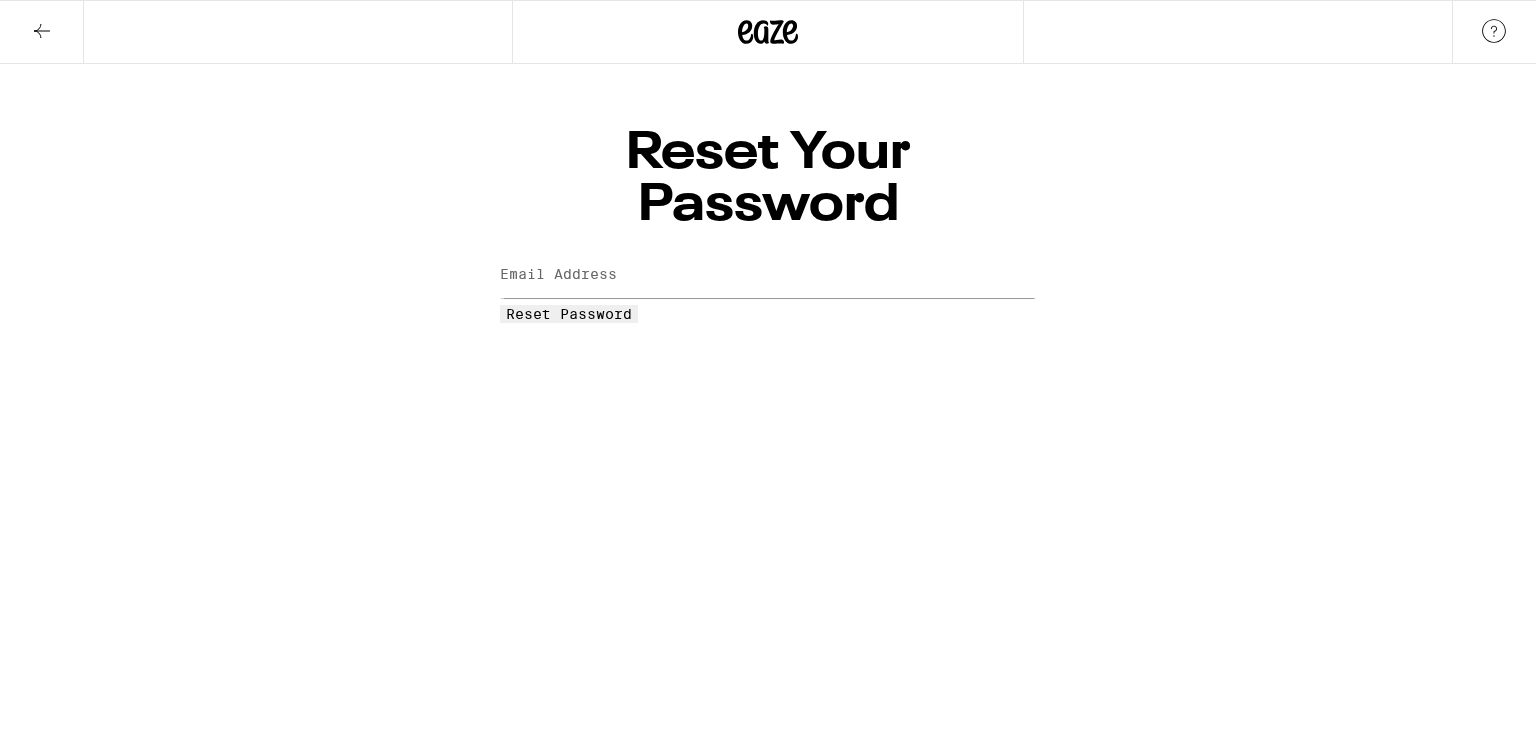click on "Reset Your Password Email Address Reset Password
Weed Delivery | Buy THC and CBD Edibles, Vapes, and more on Eaze" at bounding box center [768, 161] 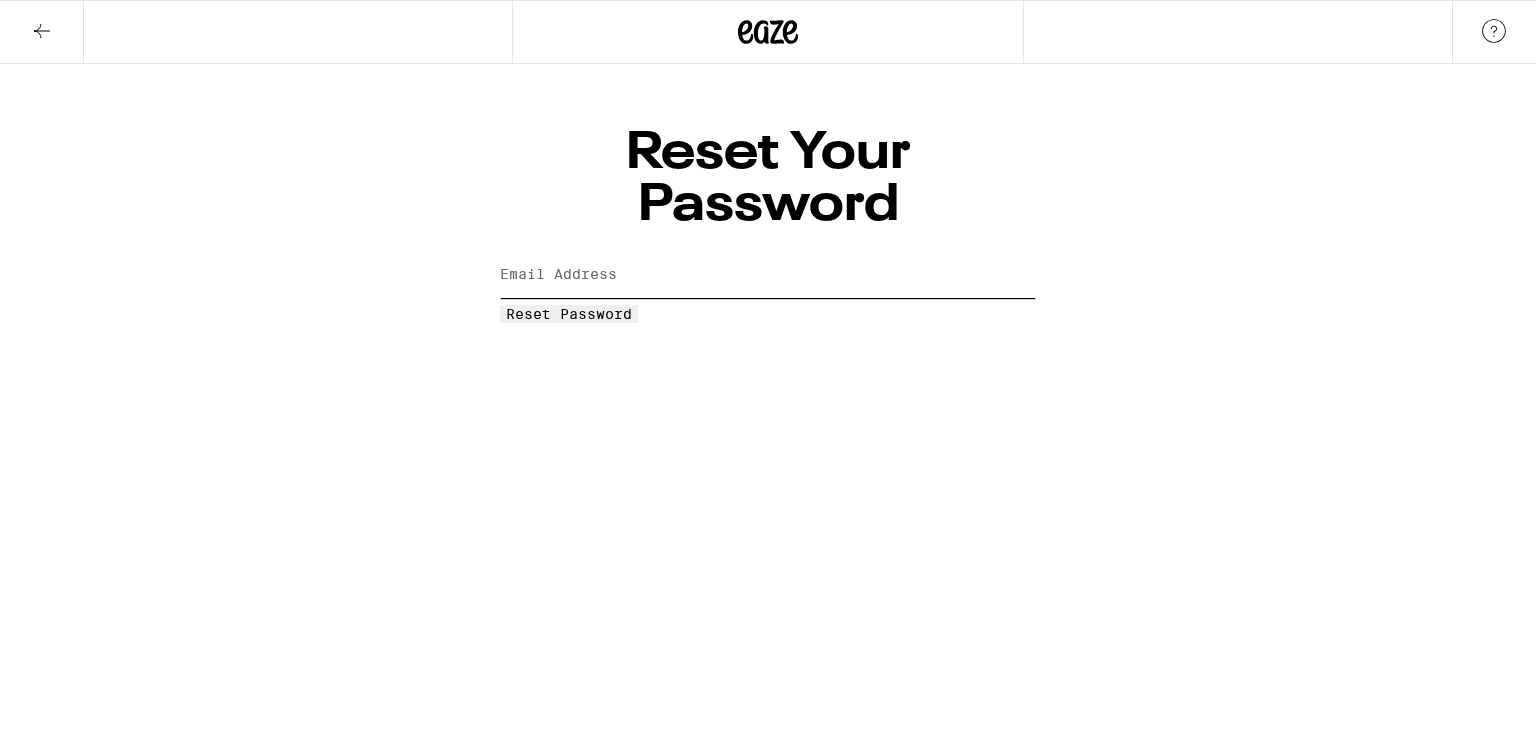 type on "paularesco@msn.com" 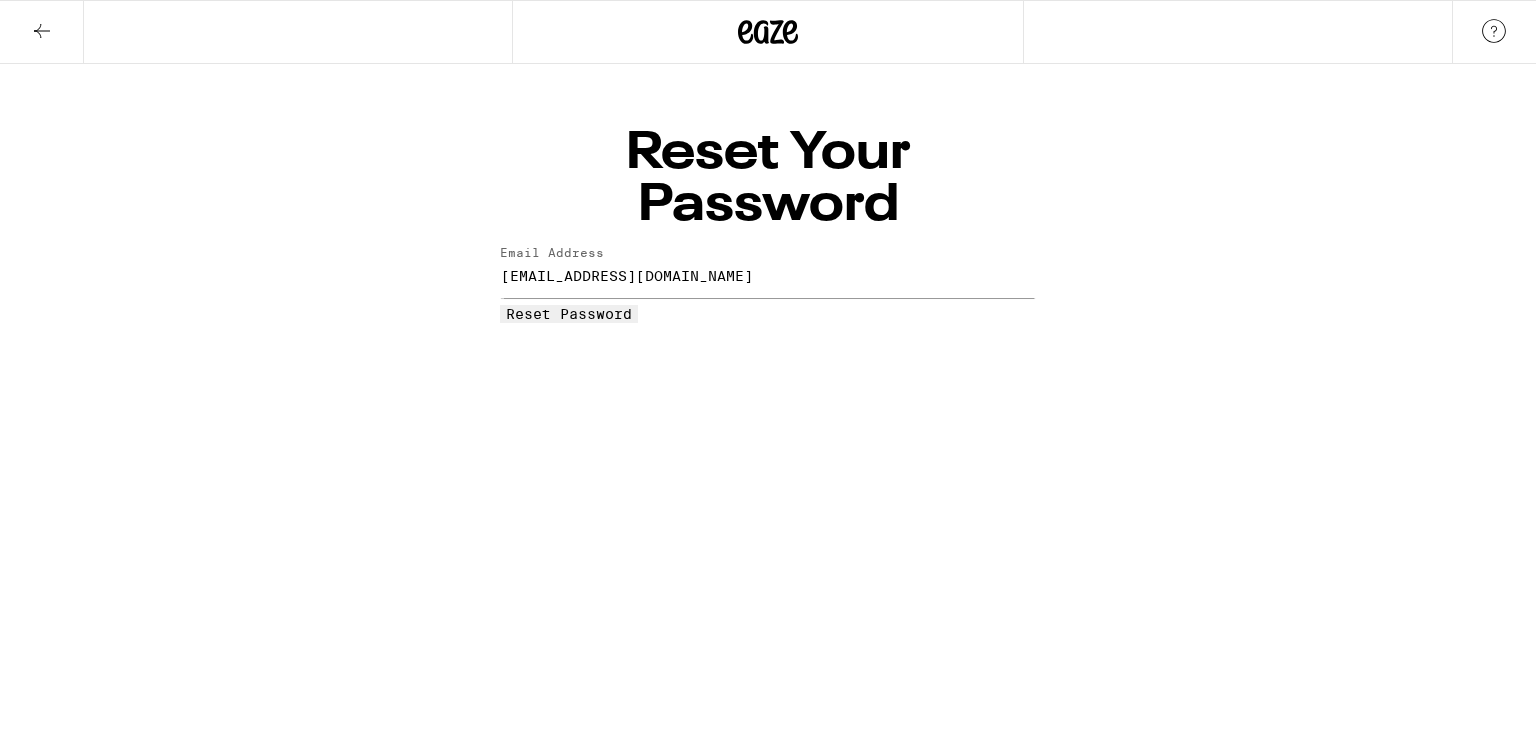 click on "Reset Password" at bounding box center (569, 314) 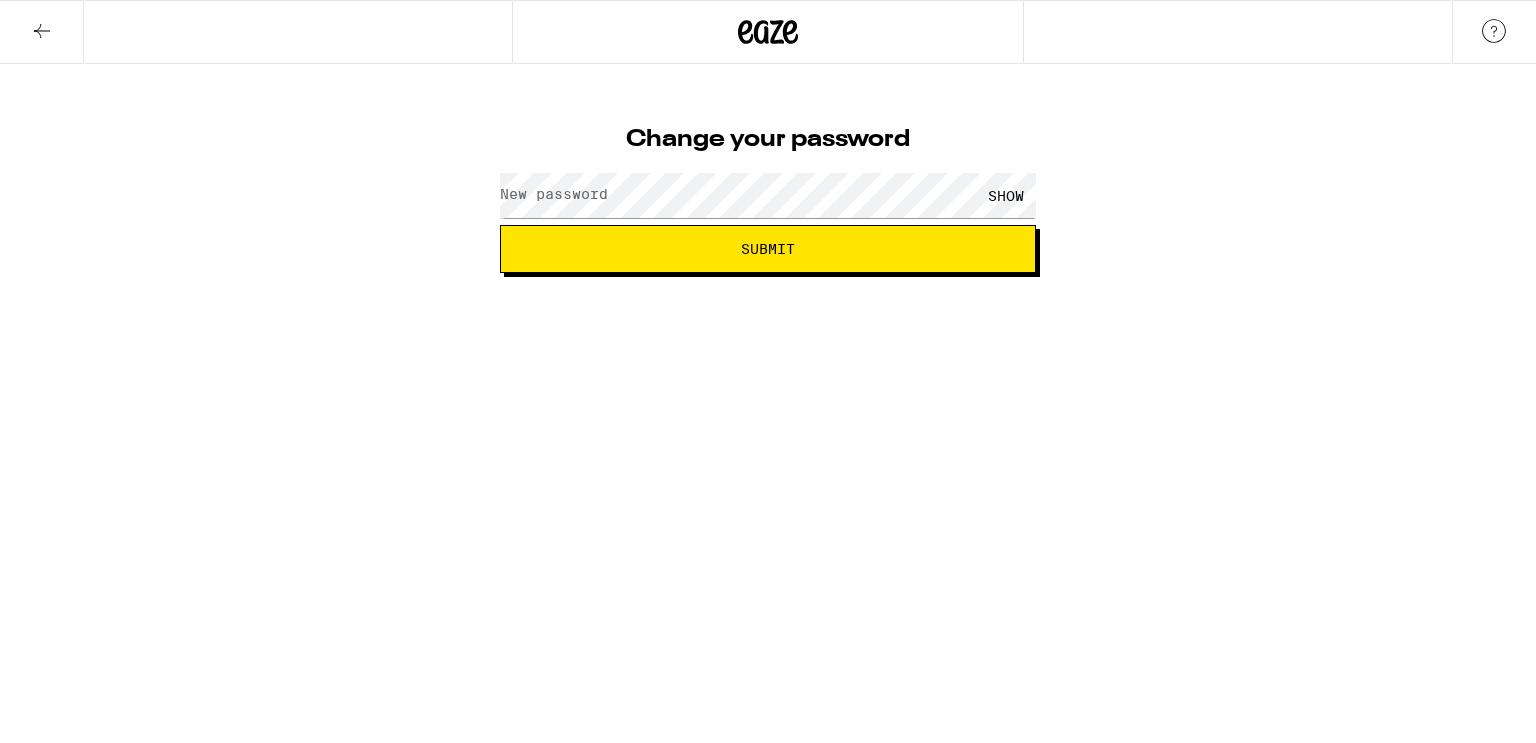 scroll, scrollTop: 0, scrollLeft: 0, axis: both 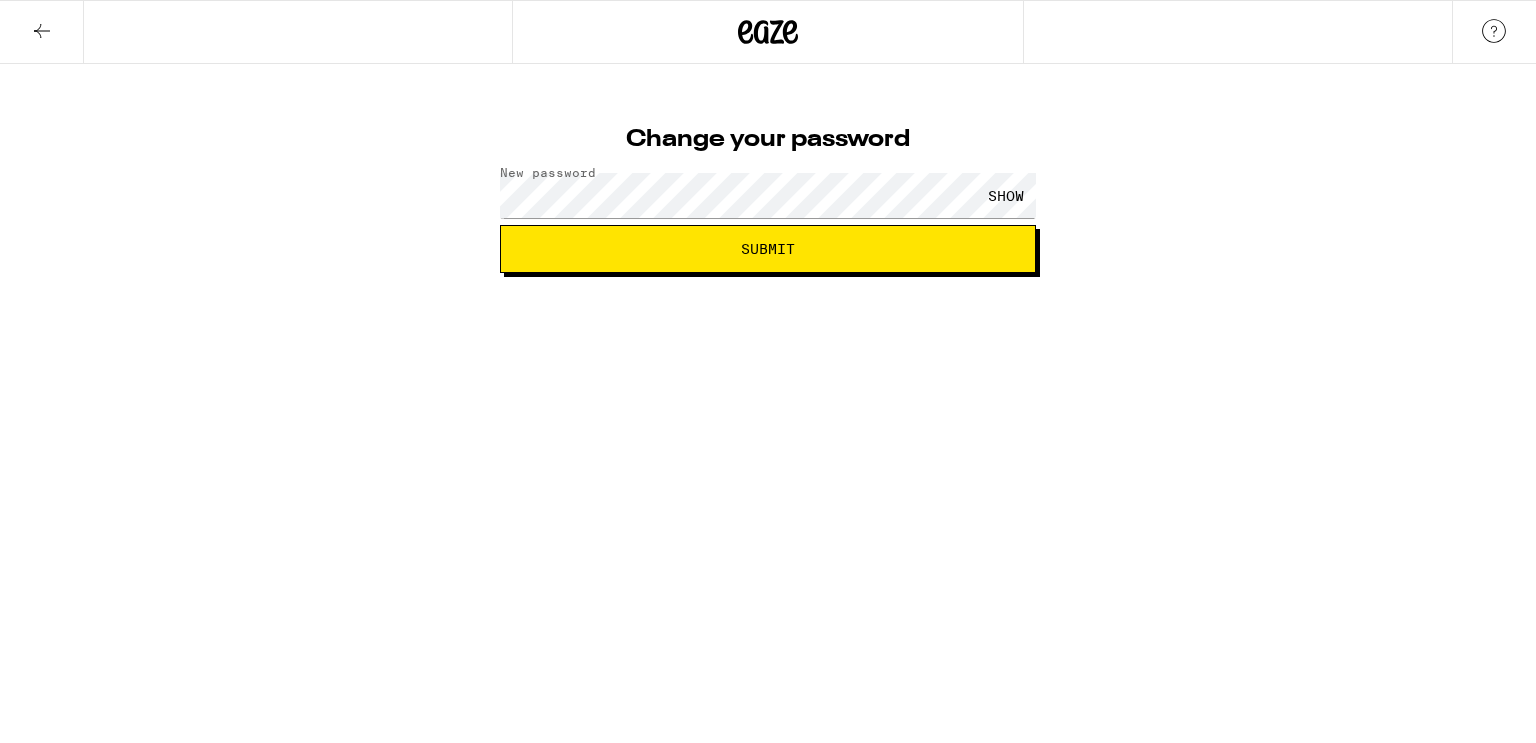 click on "Submit" at bounding box center [768, 249] 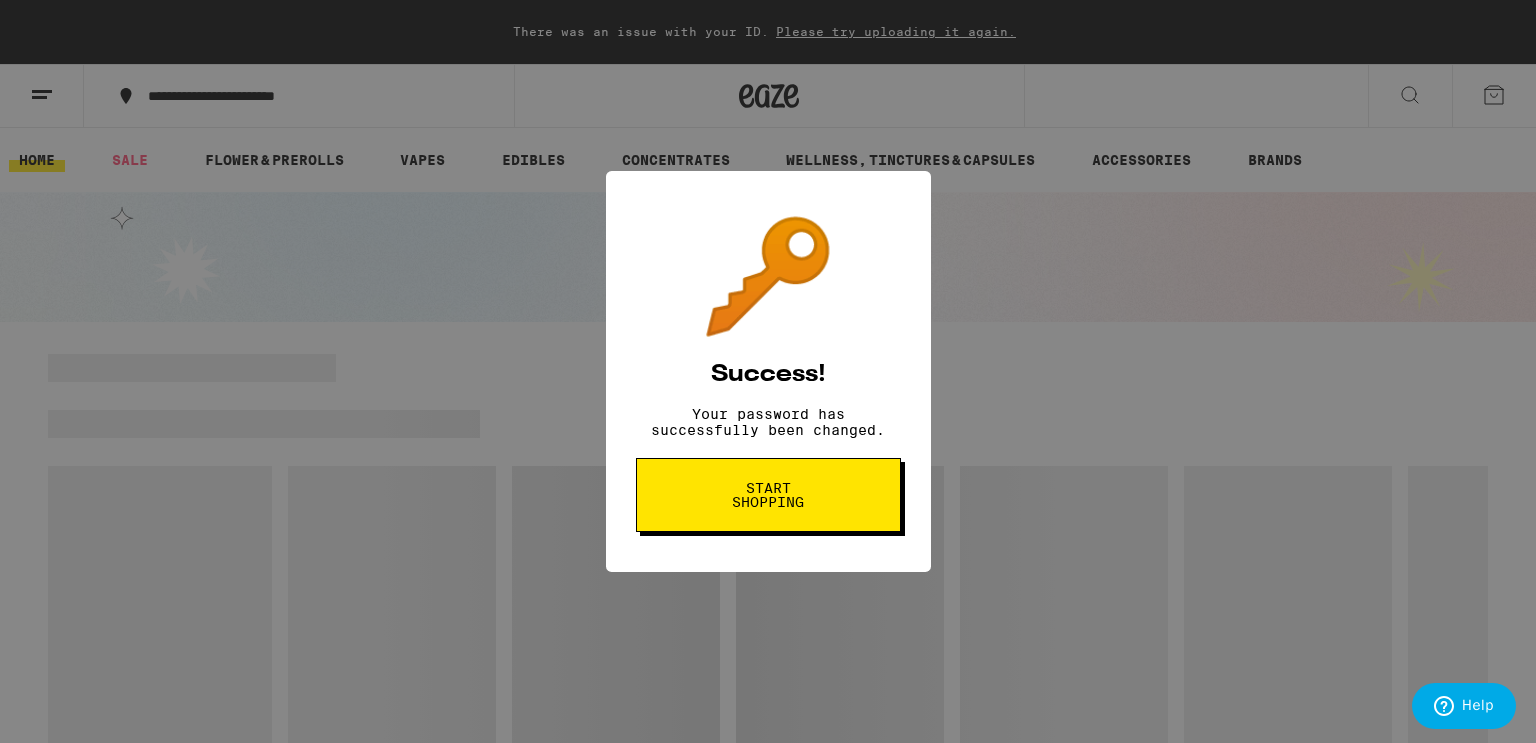 click on "Start shopping" at bounding box center [768, 495] 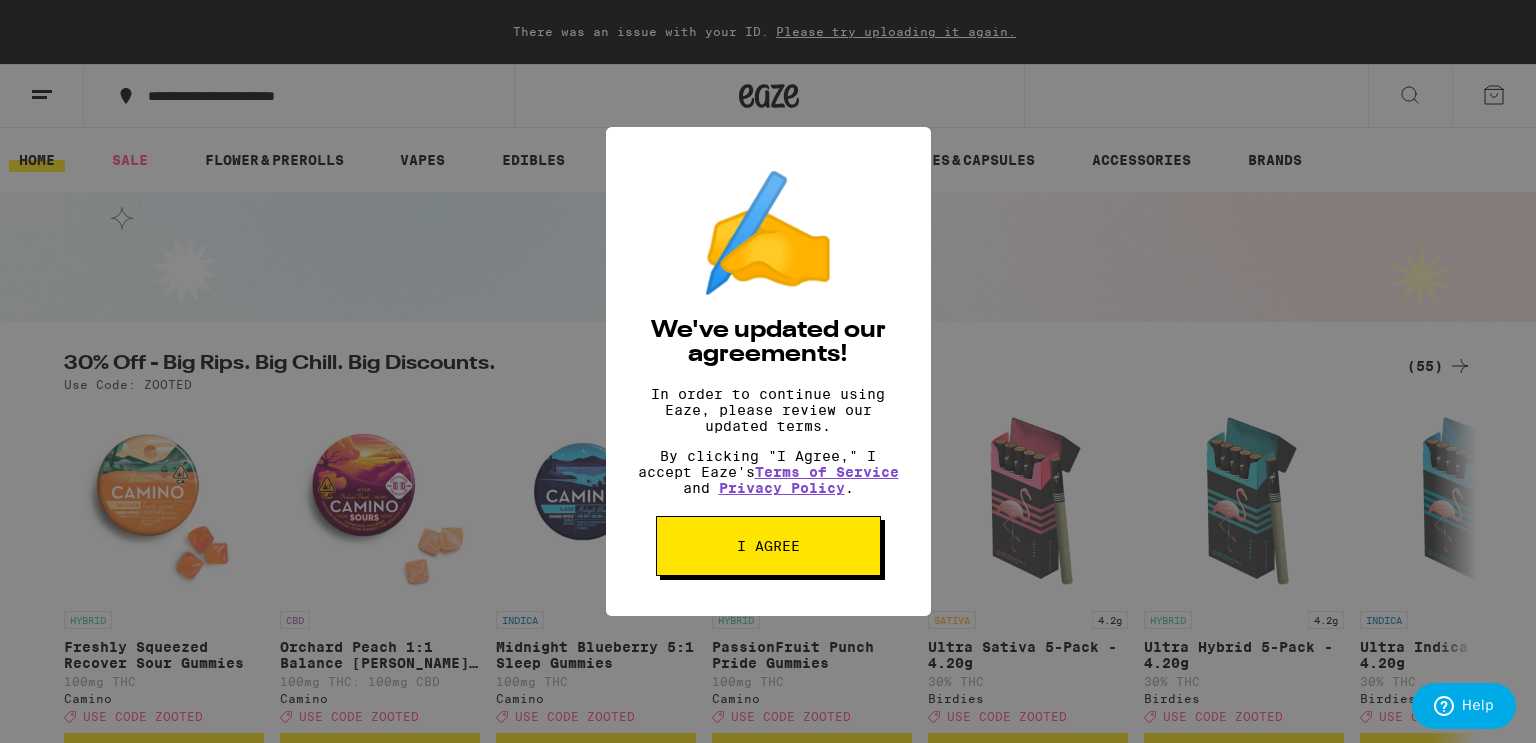 scroll, scrollTop: 0, scrollLeft: 0, axis: both 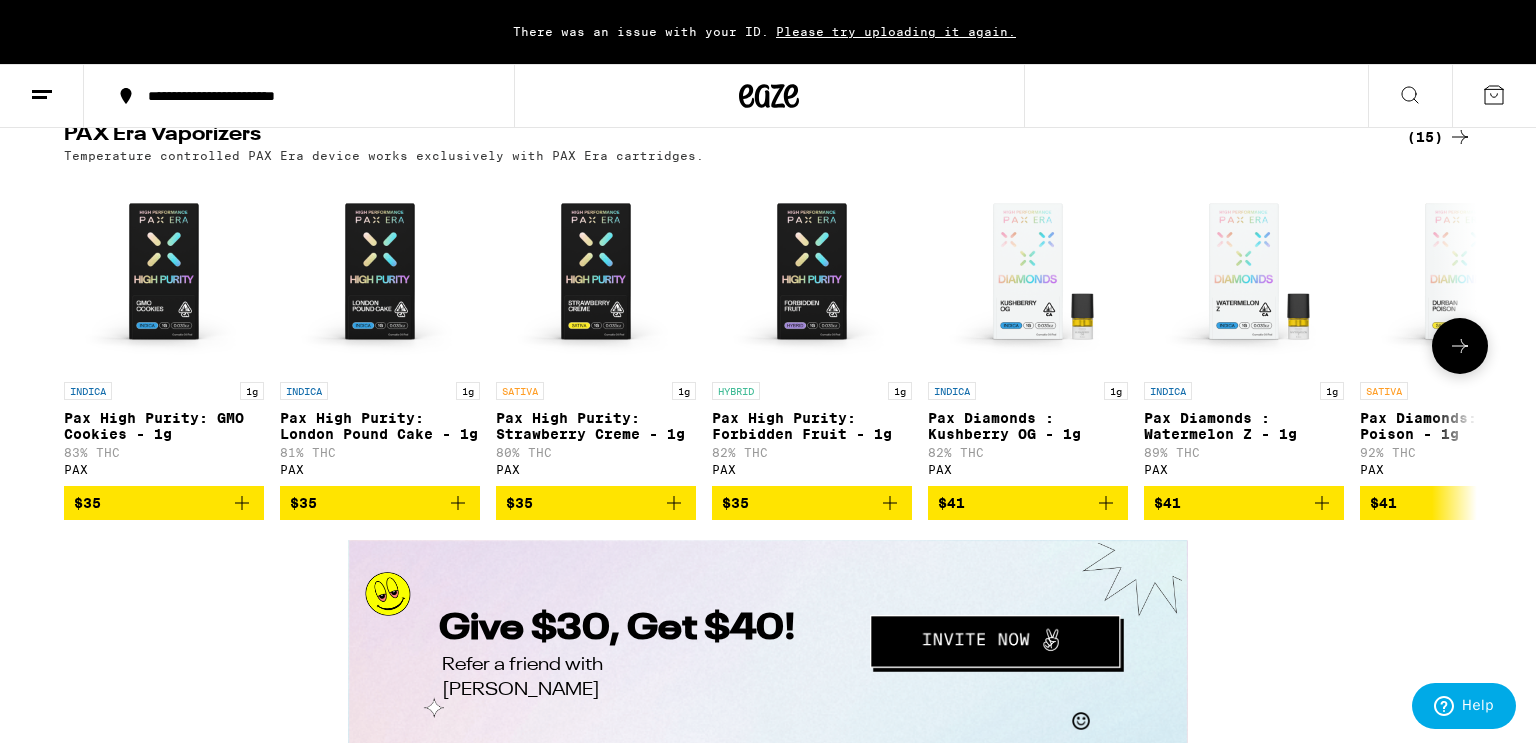 click 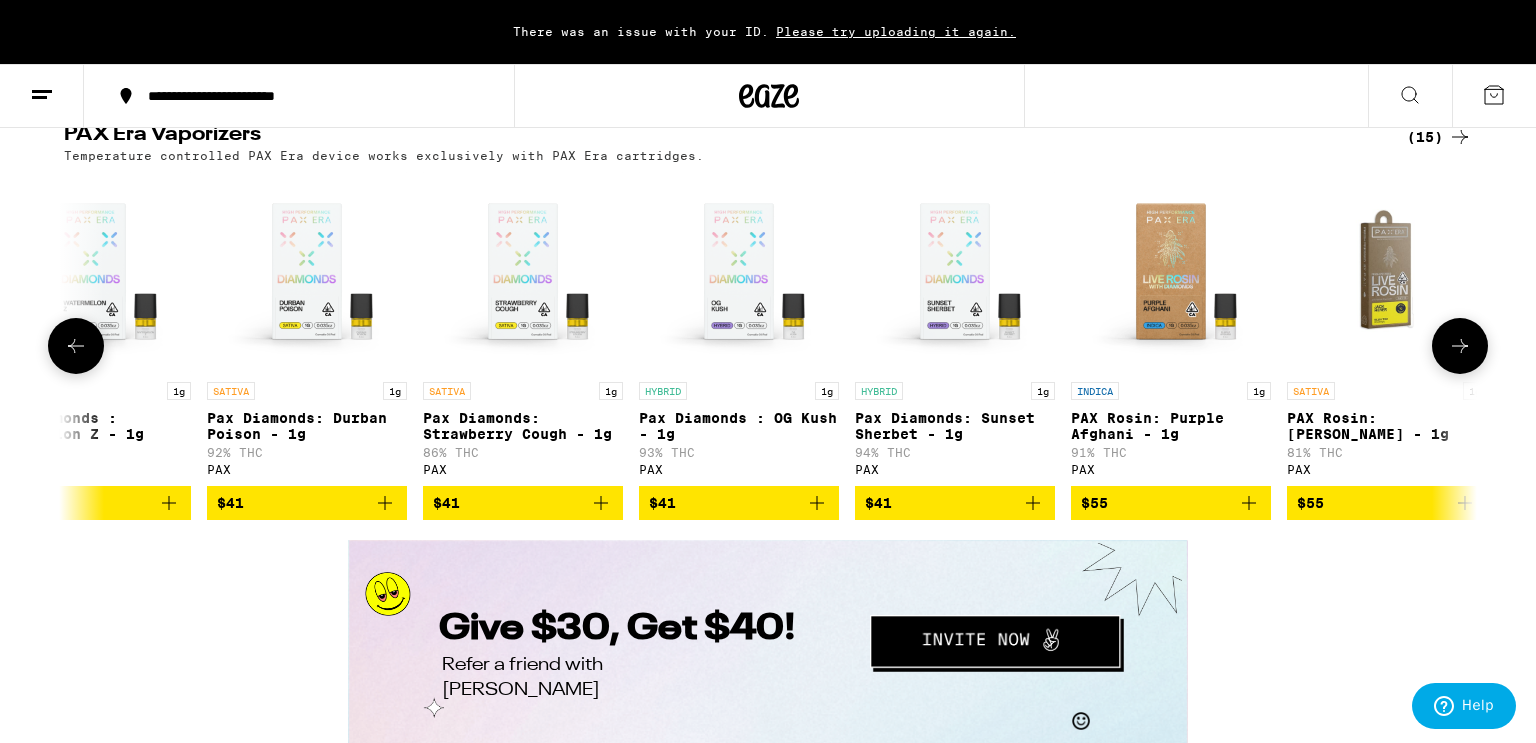 scroll, scrollTop: 0, scrollLeft: 1190, axis: horizontal 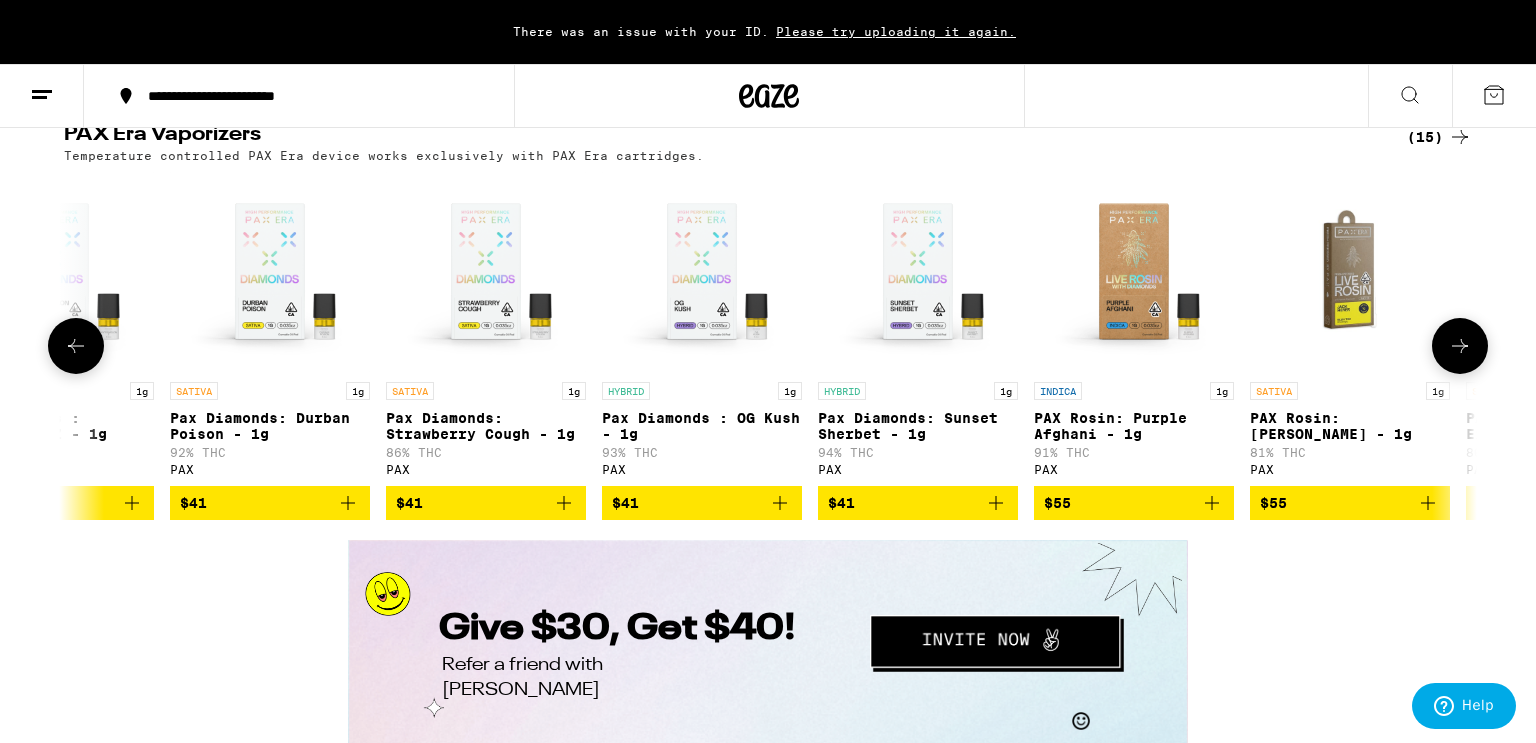 click 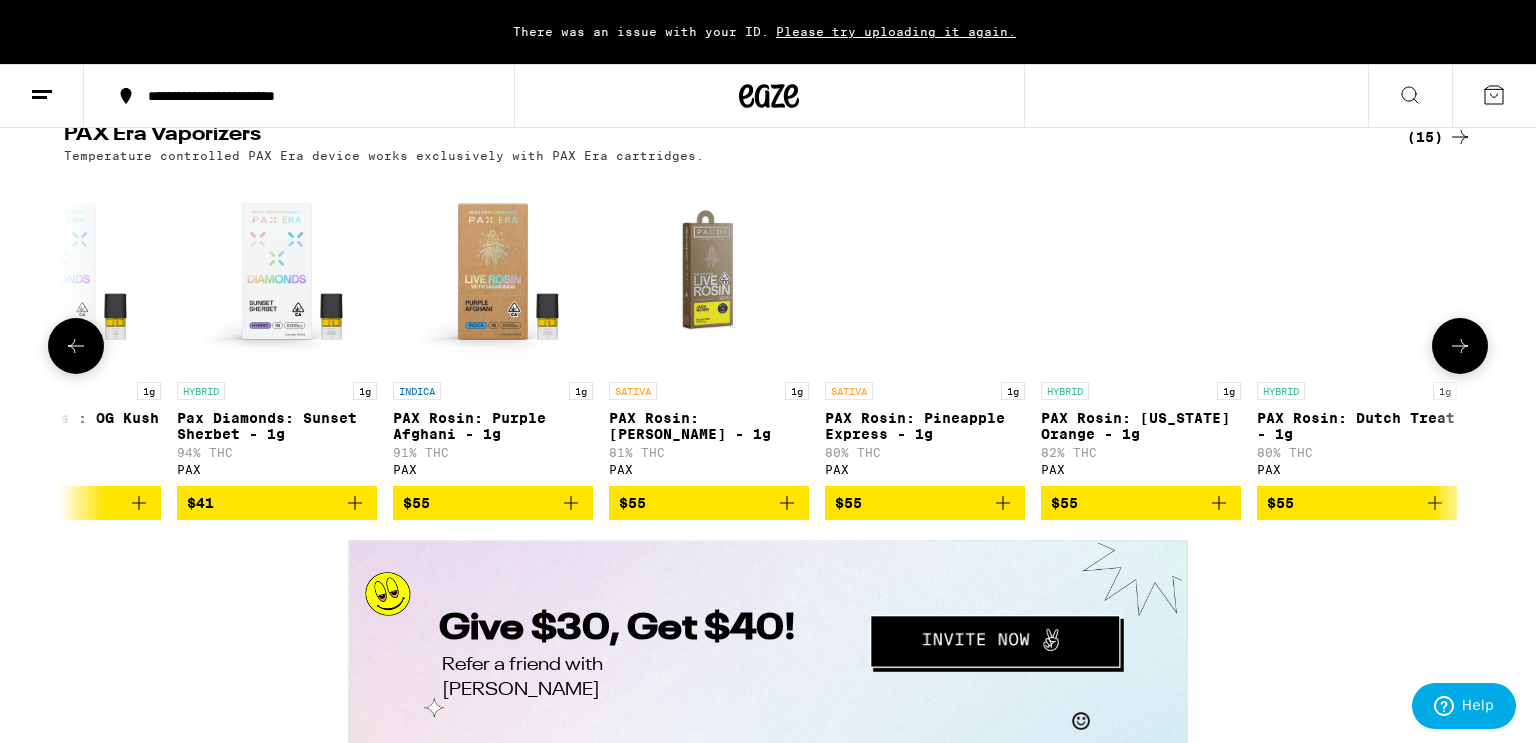 scroll, scrollTop: 0, scrollLeft: 1832, axis: horizontal 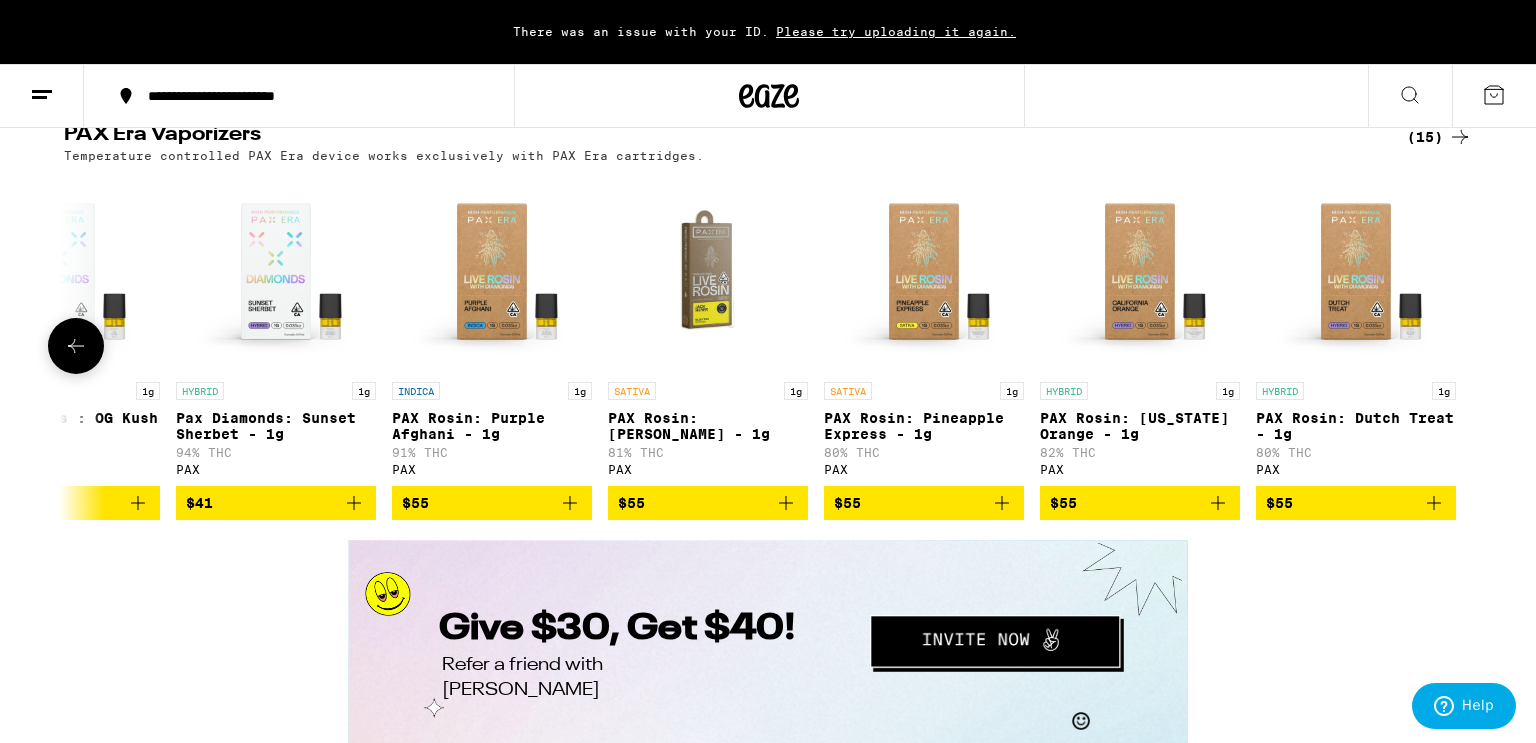 click at bounding box center [1460, 346] 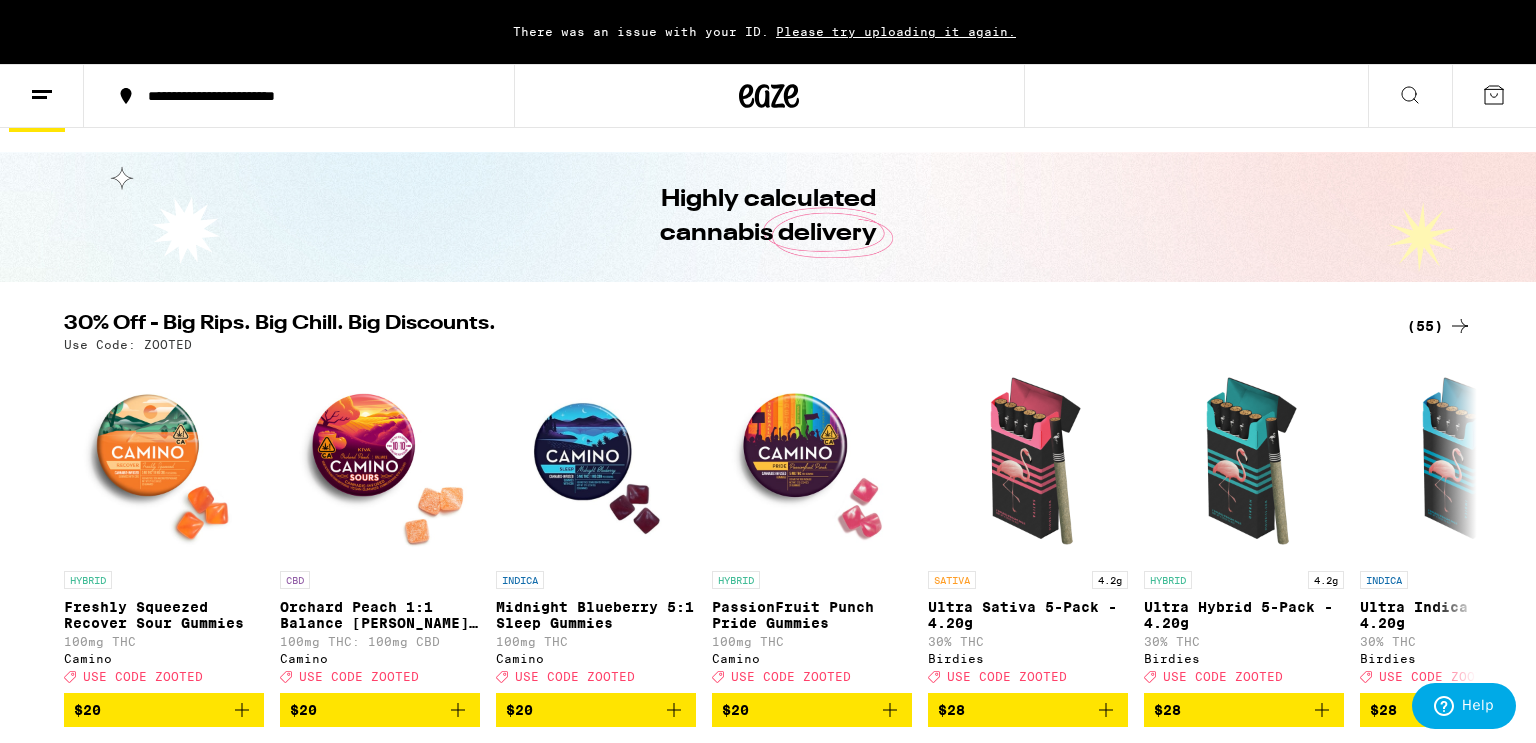 scroll, scrollTop: 0, scrollLeft: 0, axis: both 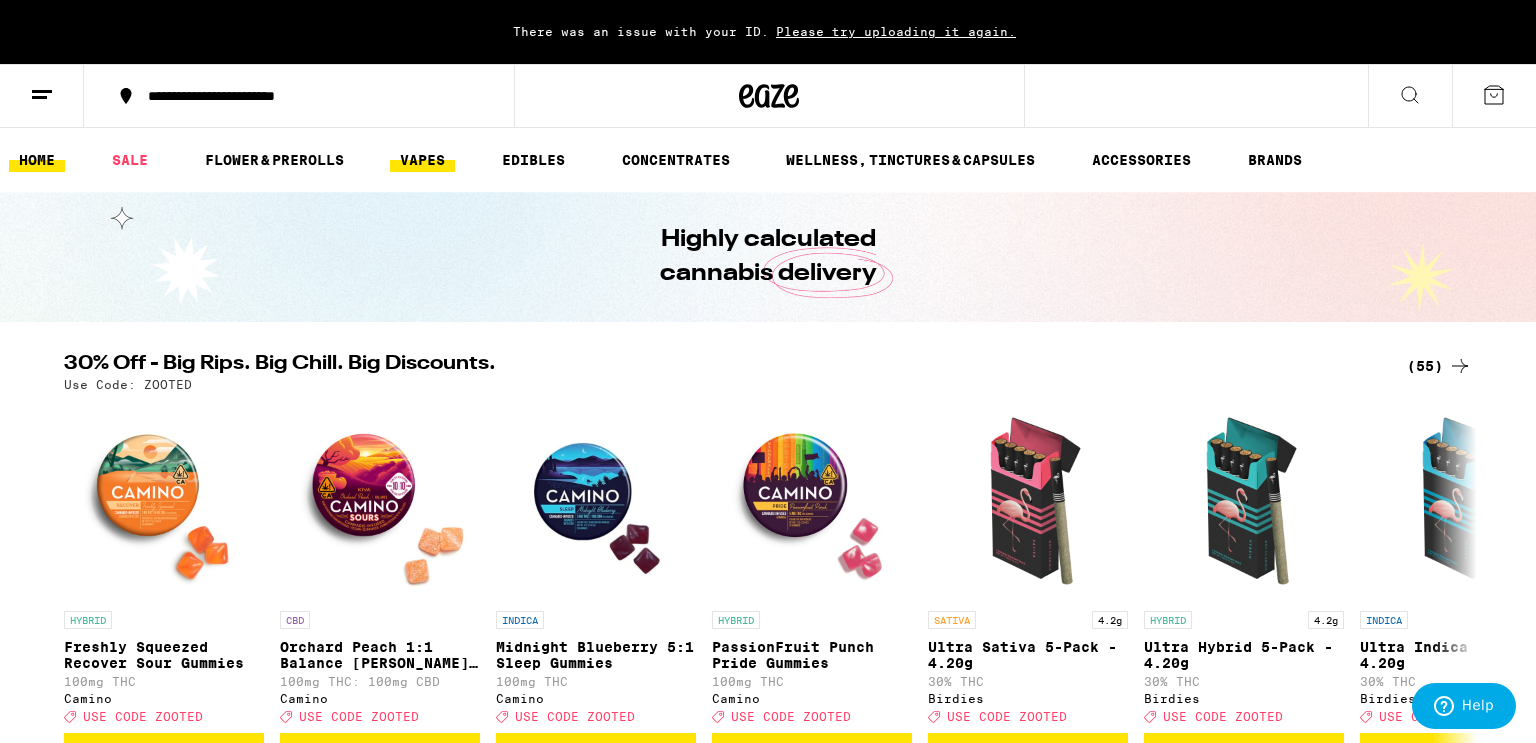 click on "VAPES" at bounding box center [422, 160] 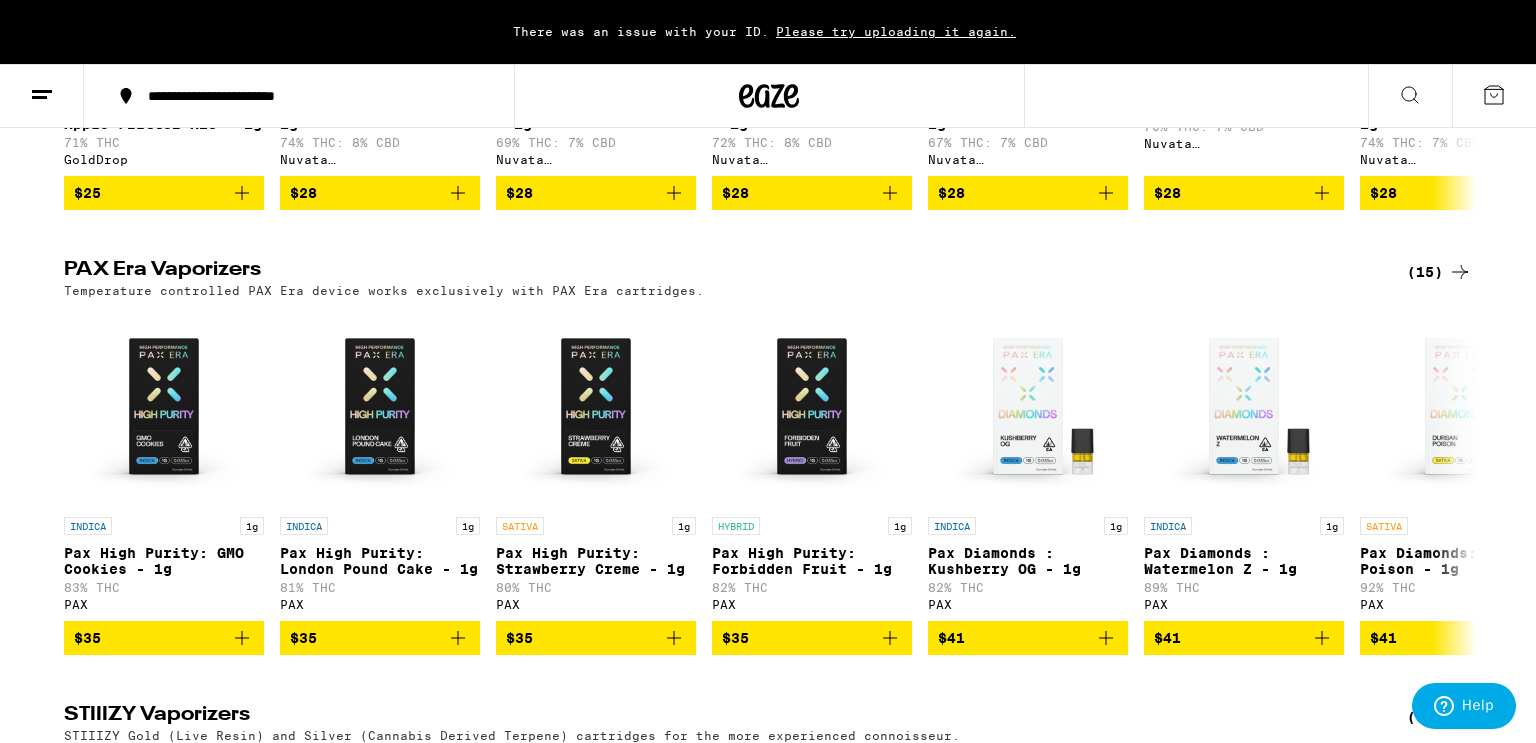 scroll, scrollTop: 974, scrollLeft: 0, axis: vertical 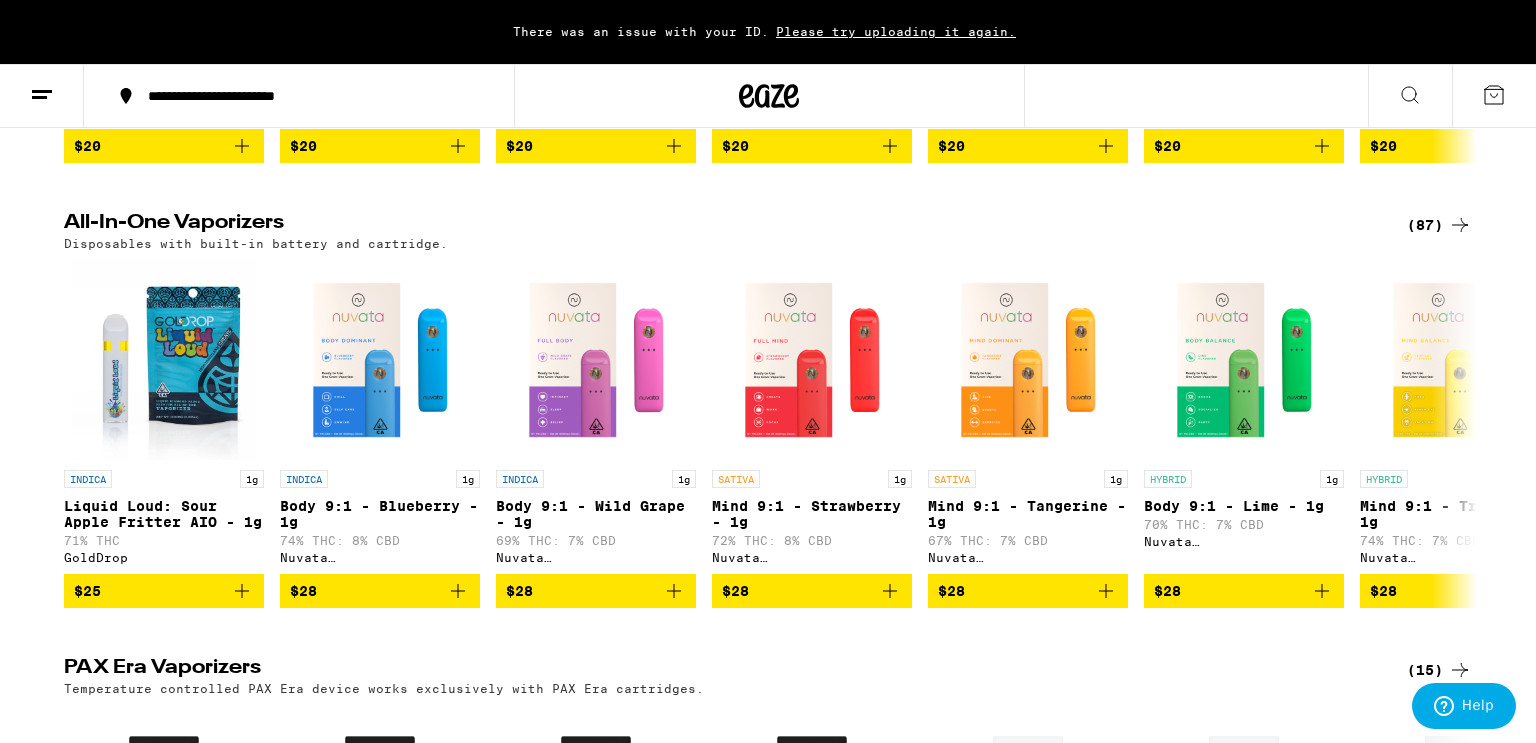 click 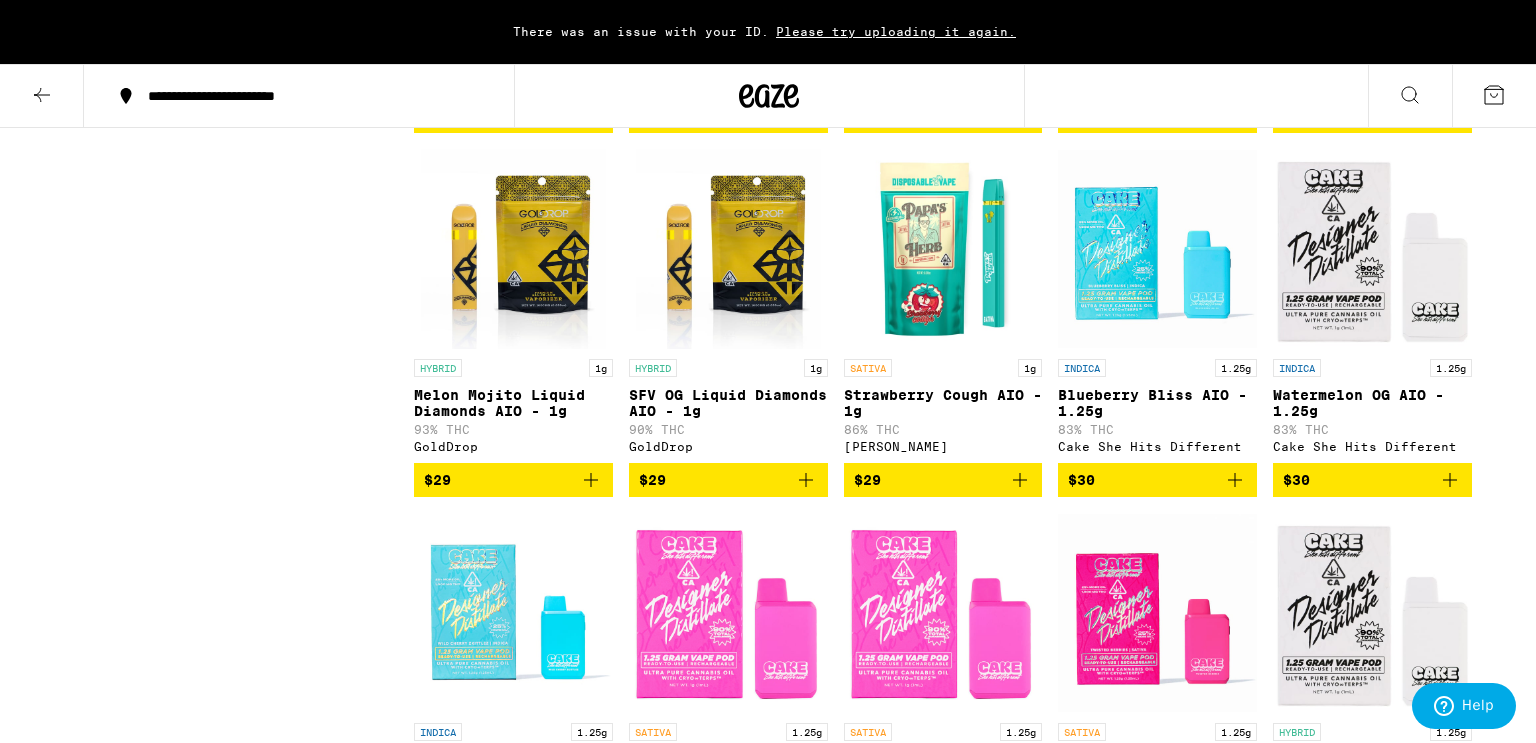 scroll, scrollTop: 912, scrollLeft: 0, axis: vertical 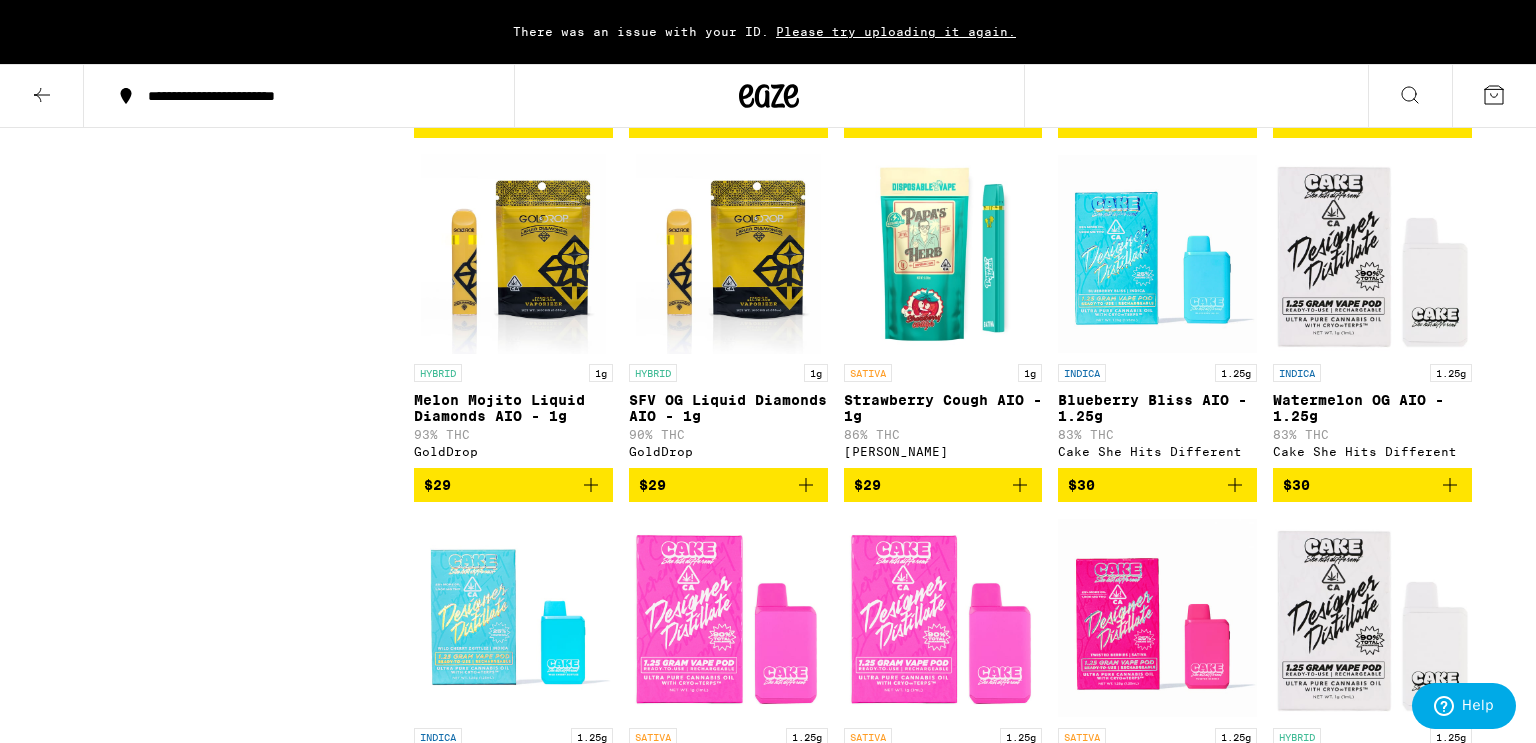 click 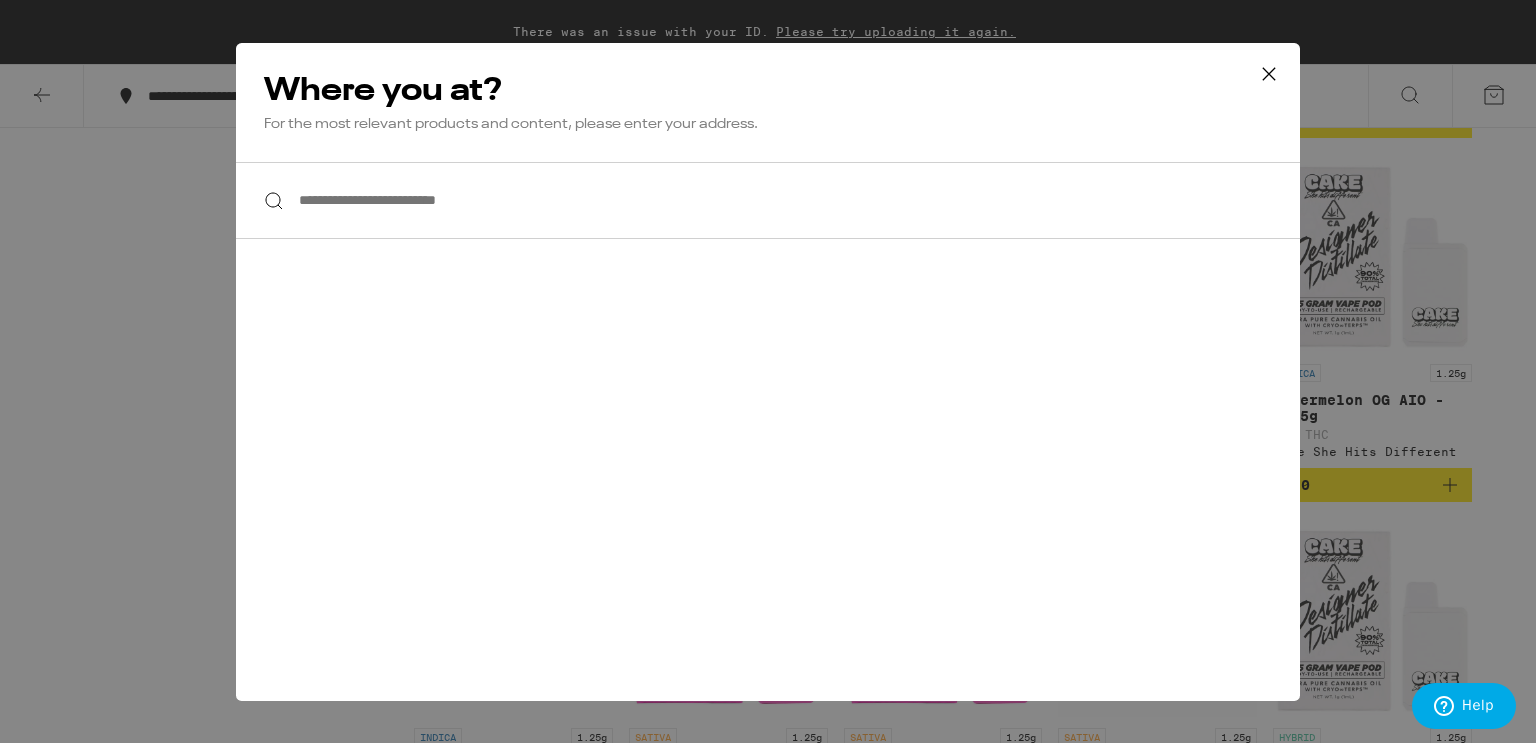 click on "**********" at bounding box center (768, 200) 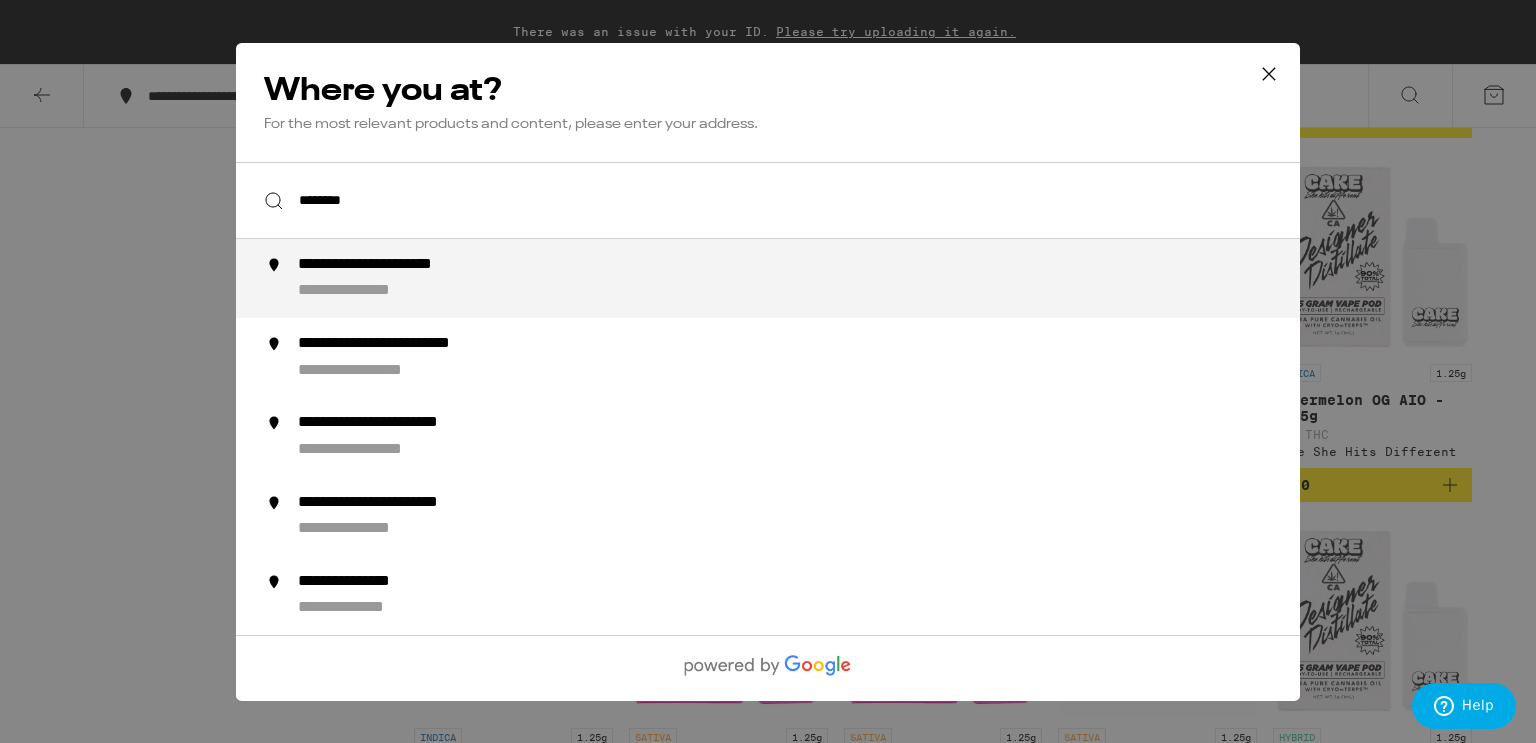 click on "**********" at bounding box center [411, 265] 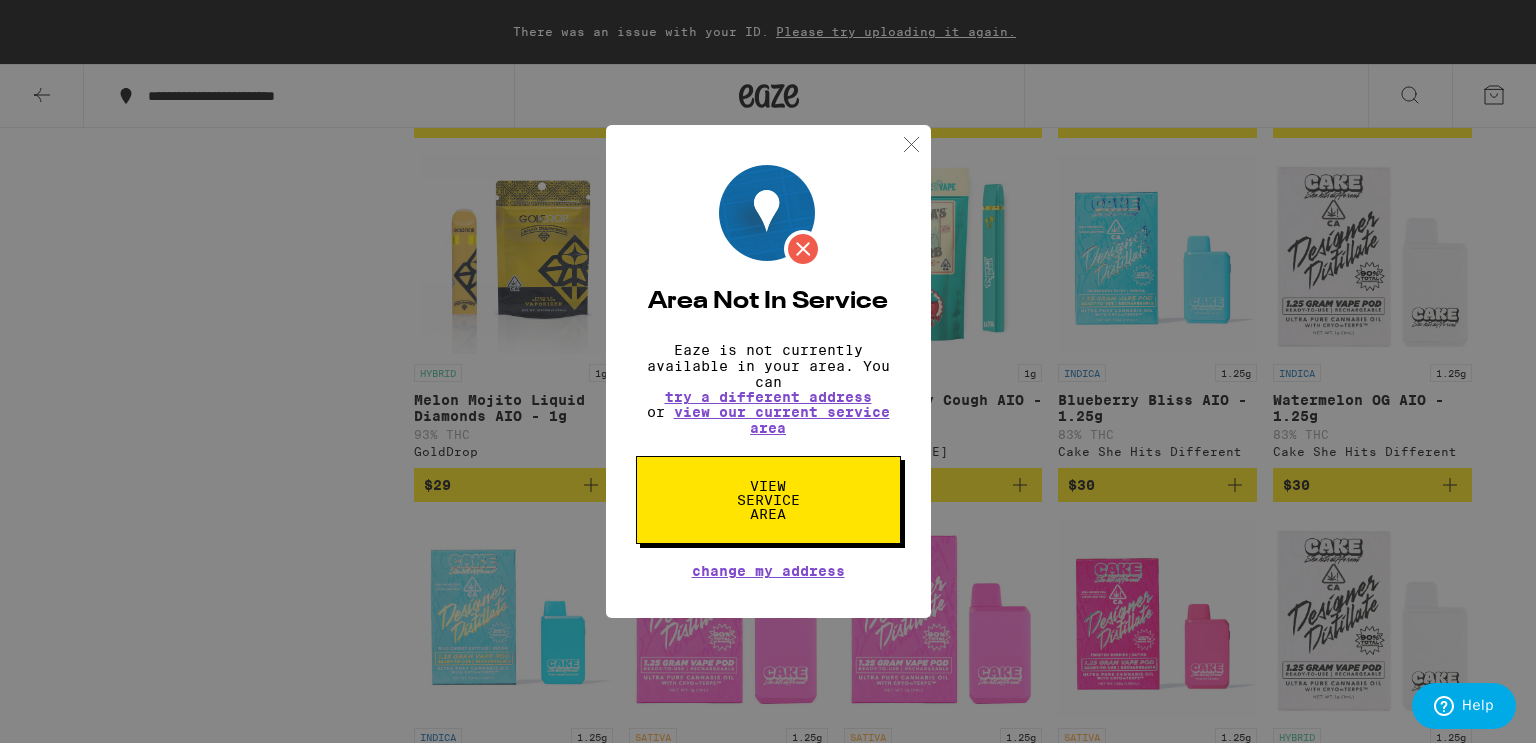 click at bounding box center (911, 144) 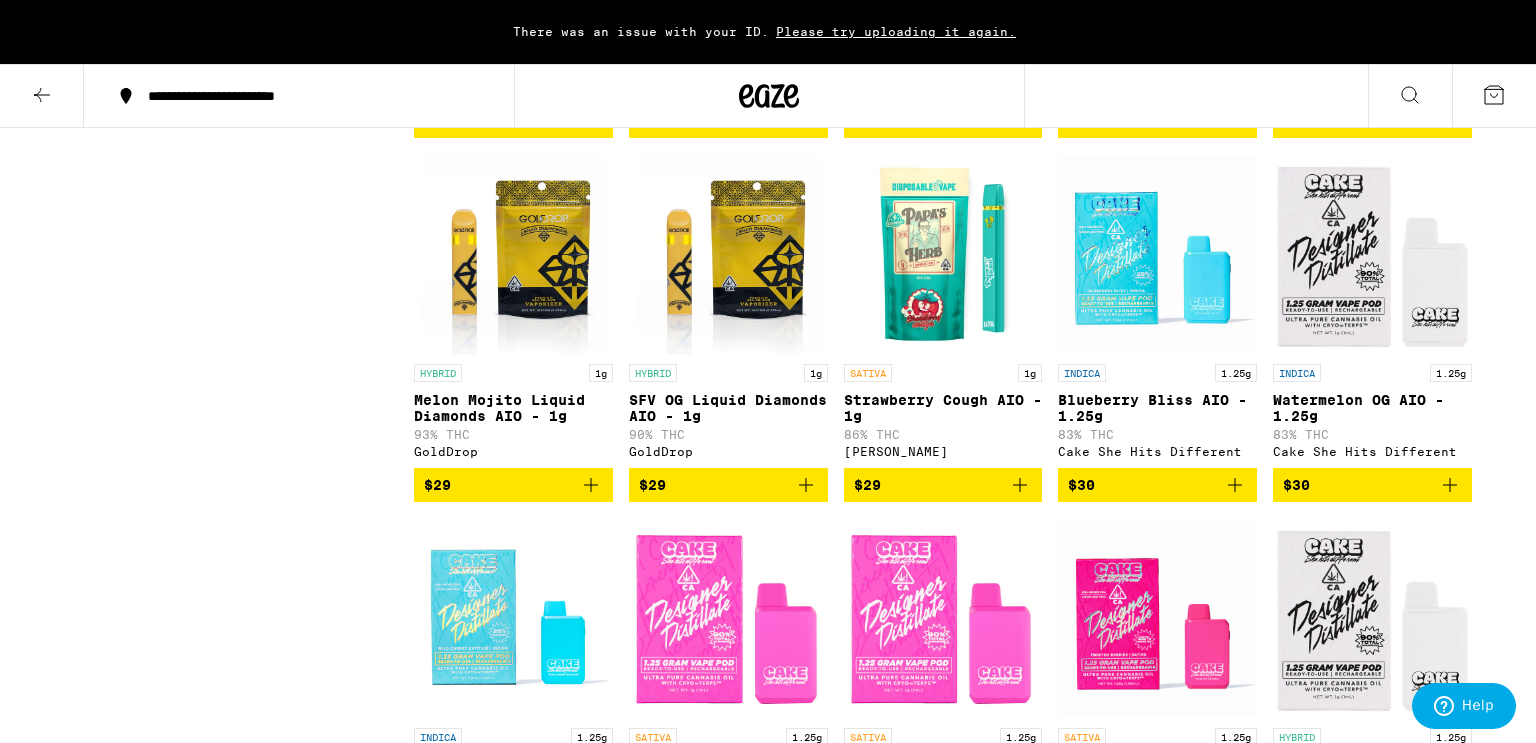 click 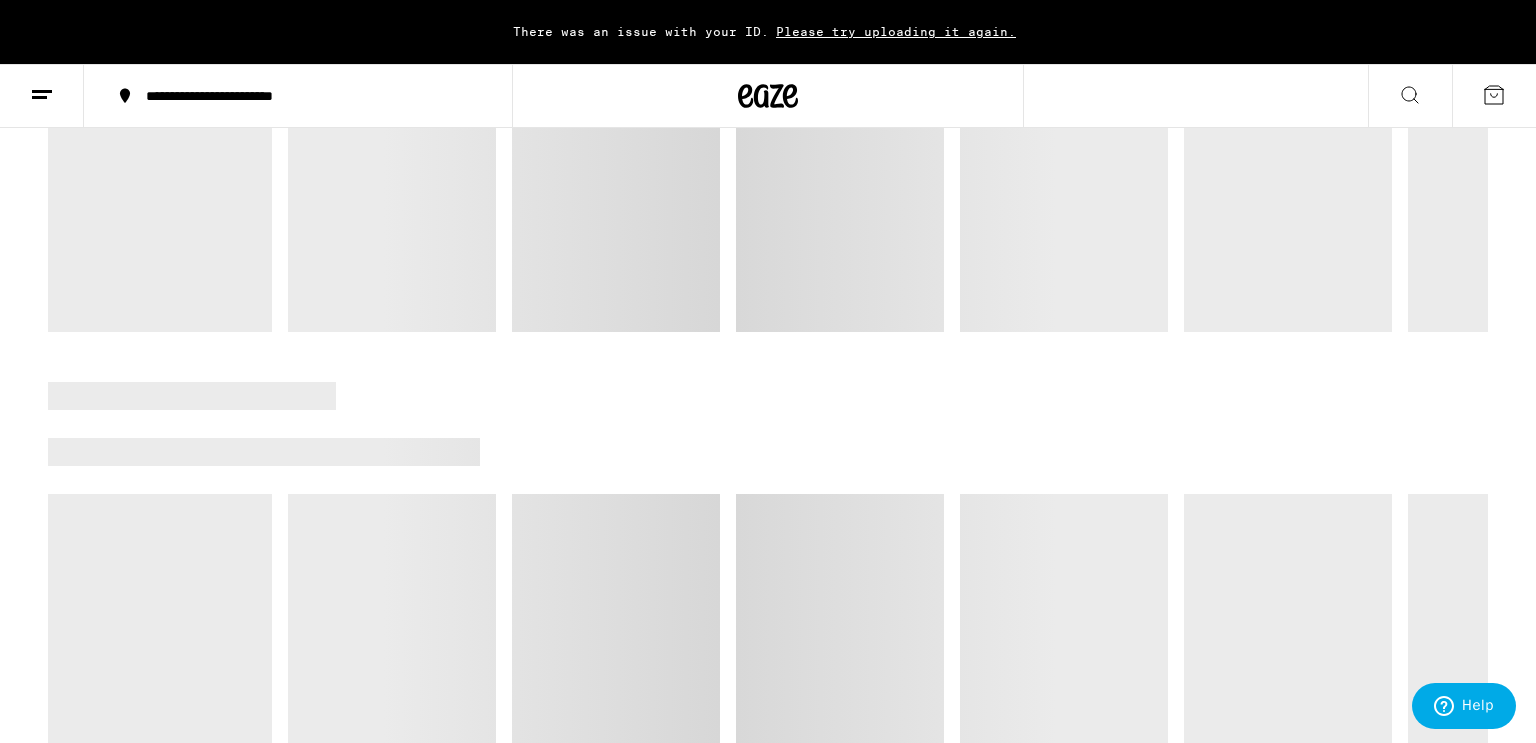 scroll, scrollTop: 0, scrollLeft: 0, axis: both 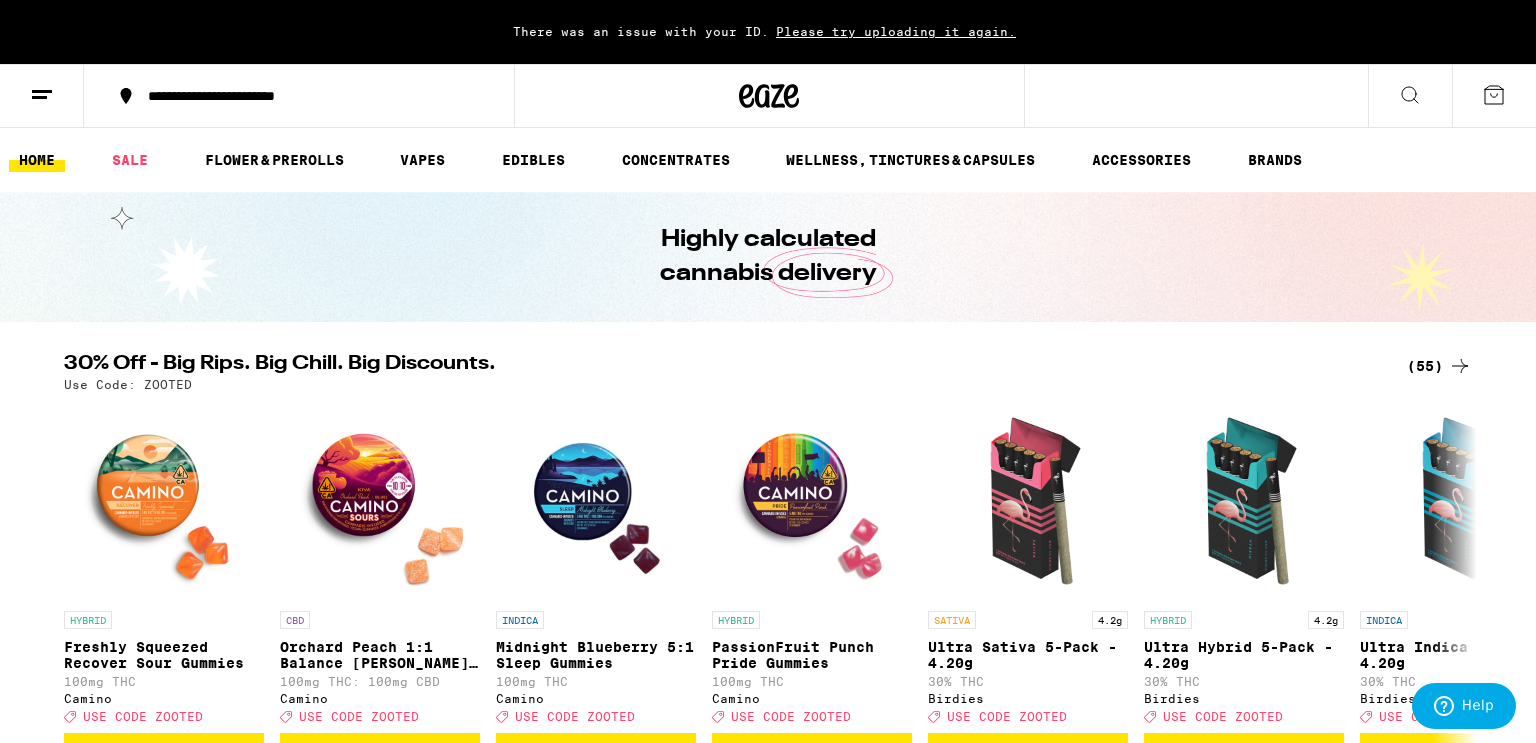 click 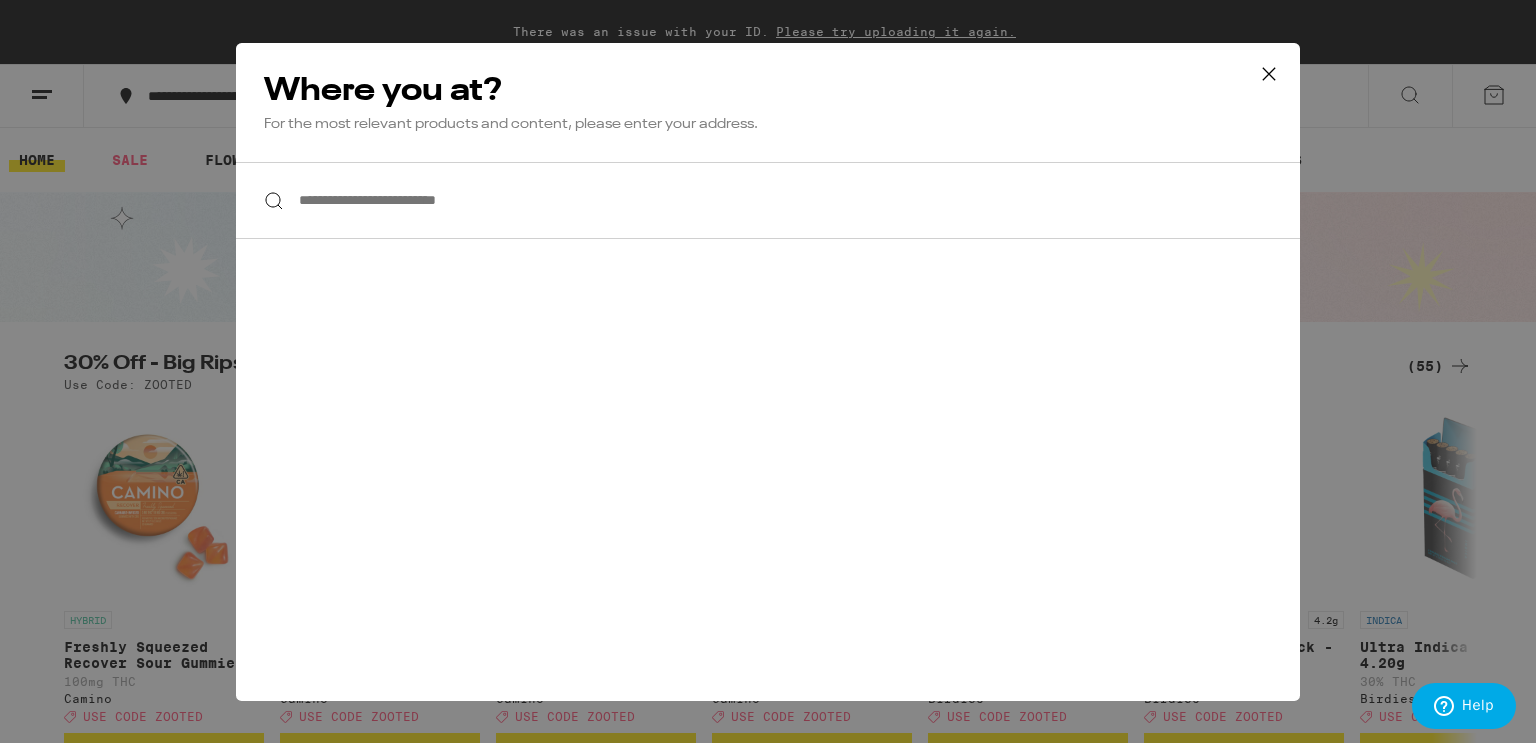 click at bounding box center (768, 200) 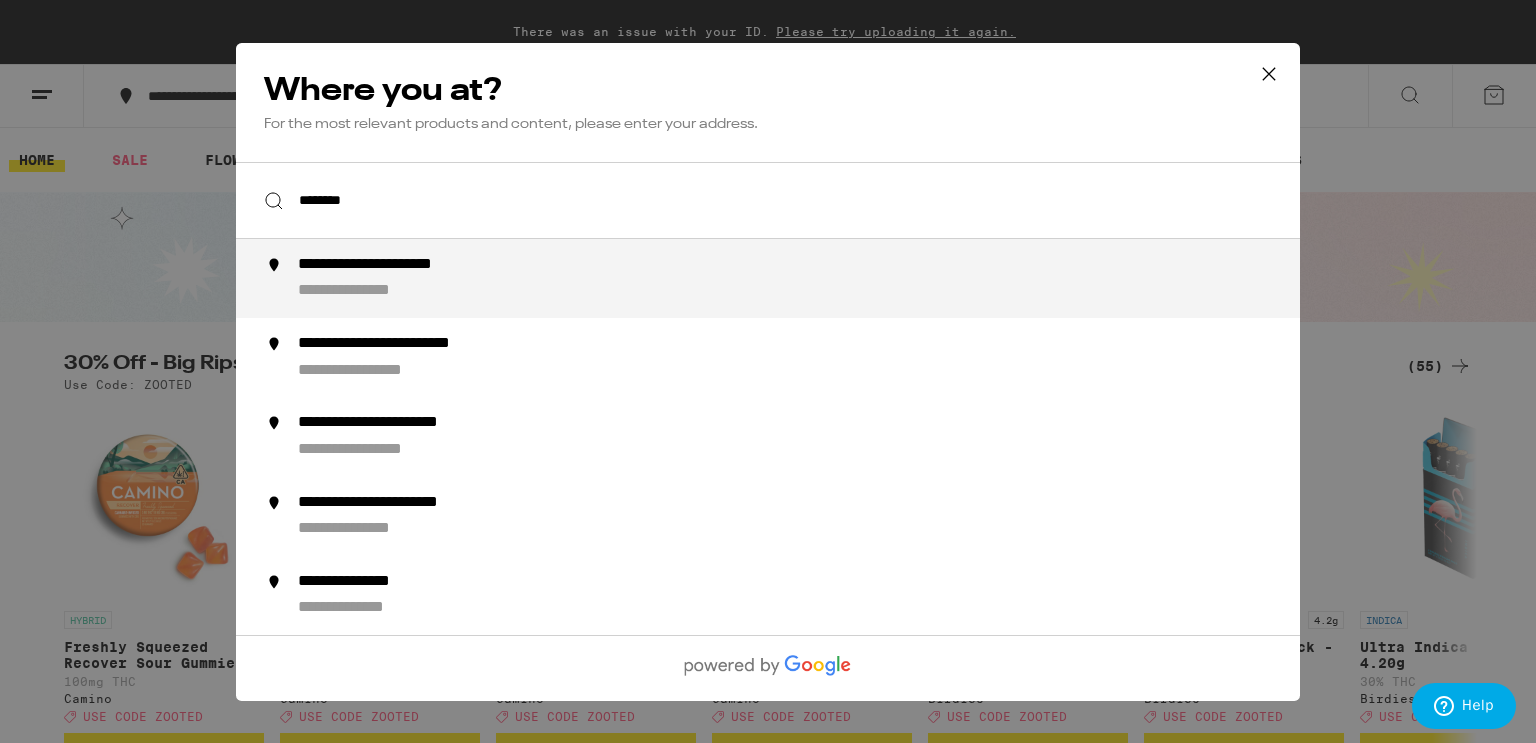 click on "**********" at bounding box center (411, 265) 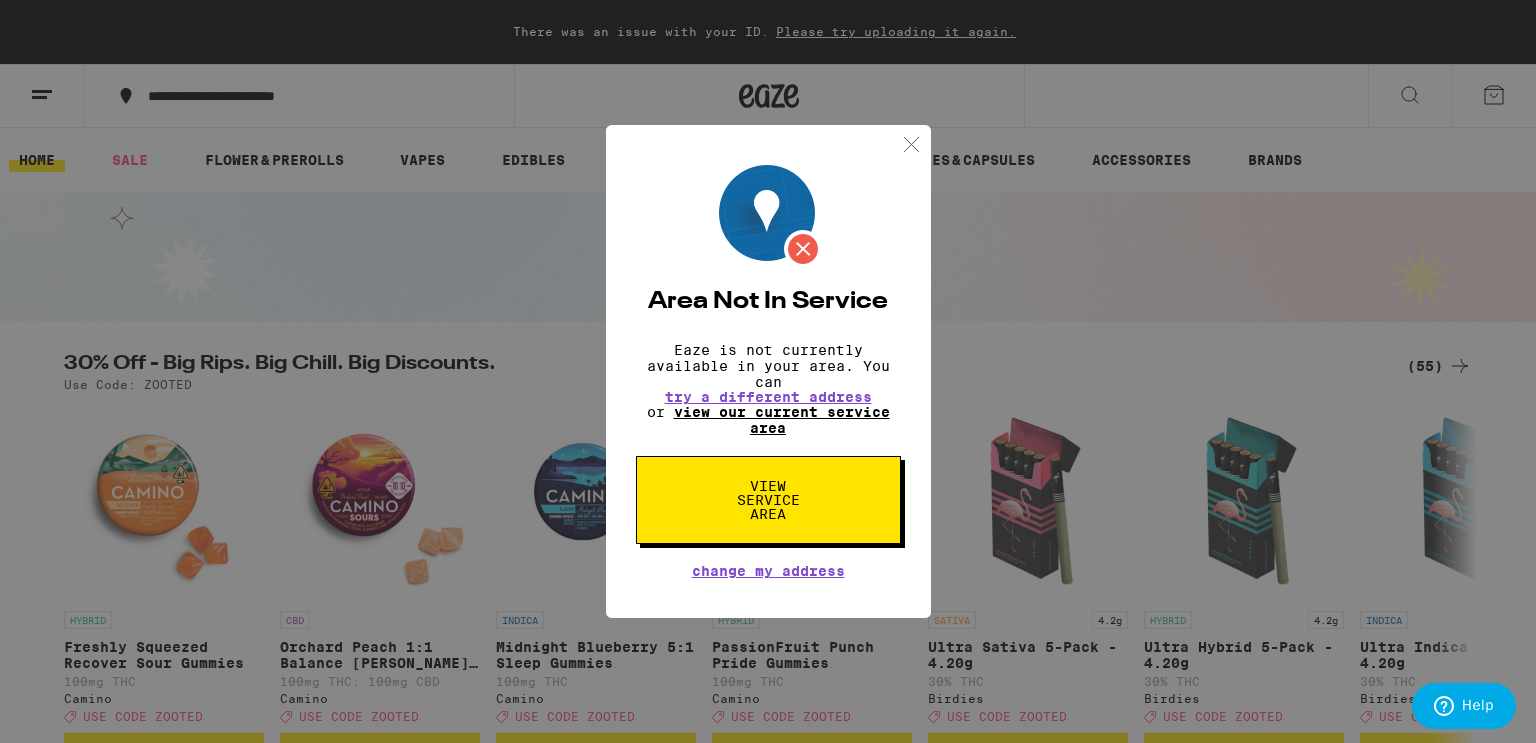 click on "view our current service area" at bounding box center (782, 420) 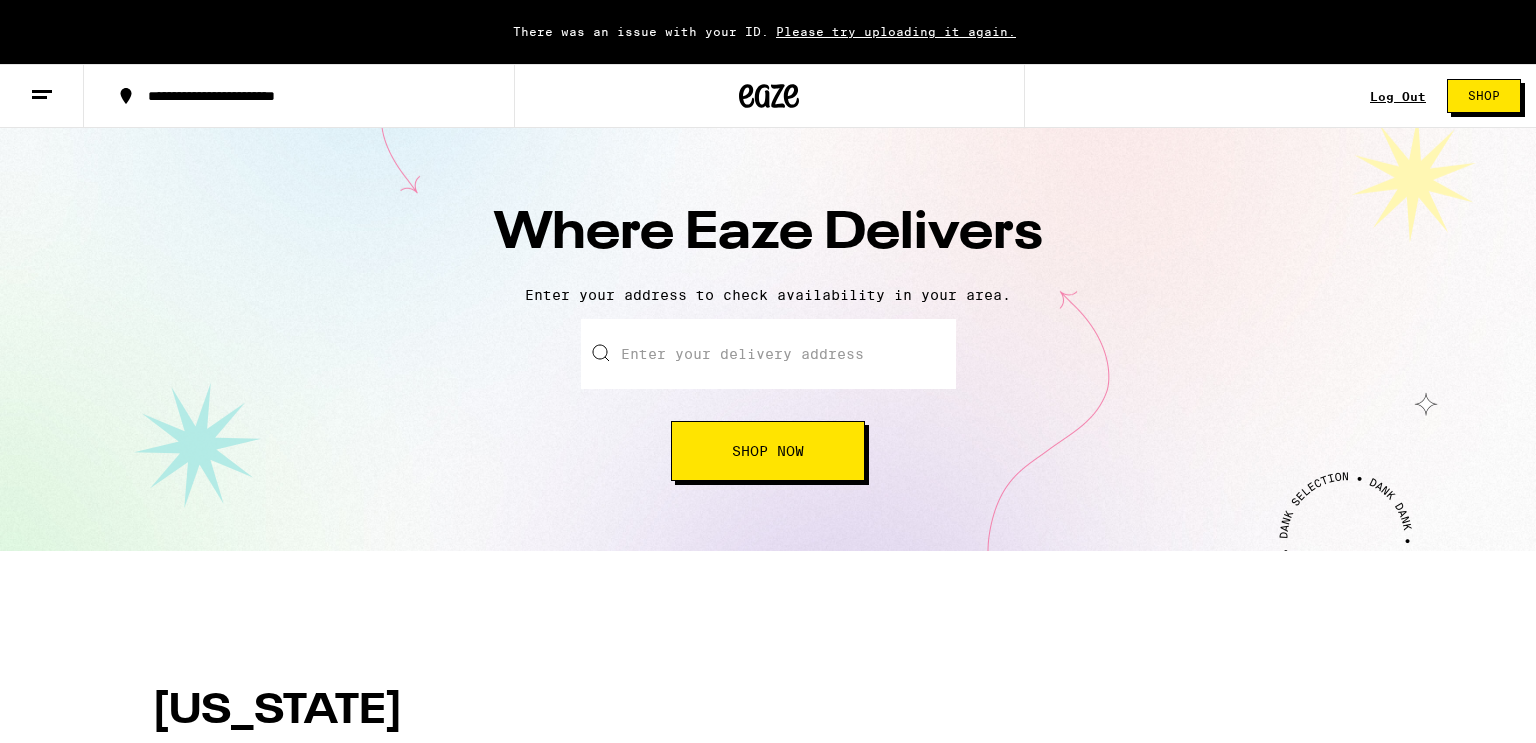 click at bounding box center [768, 354] 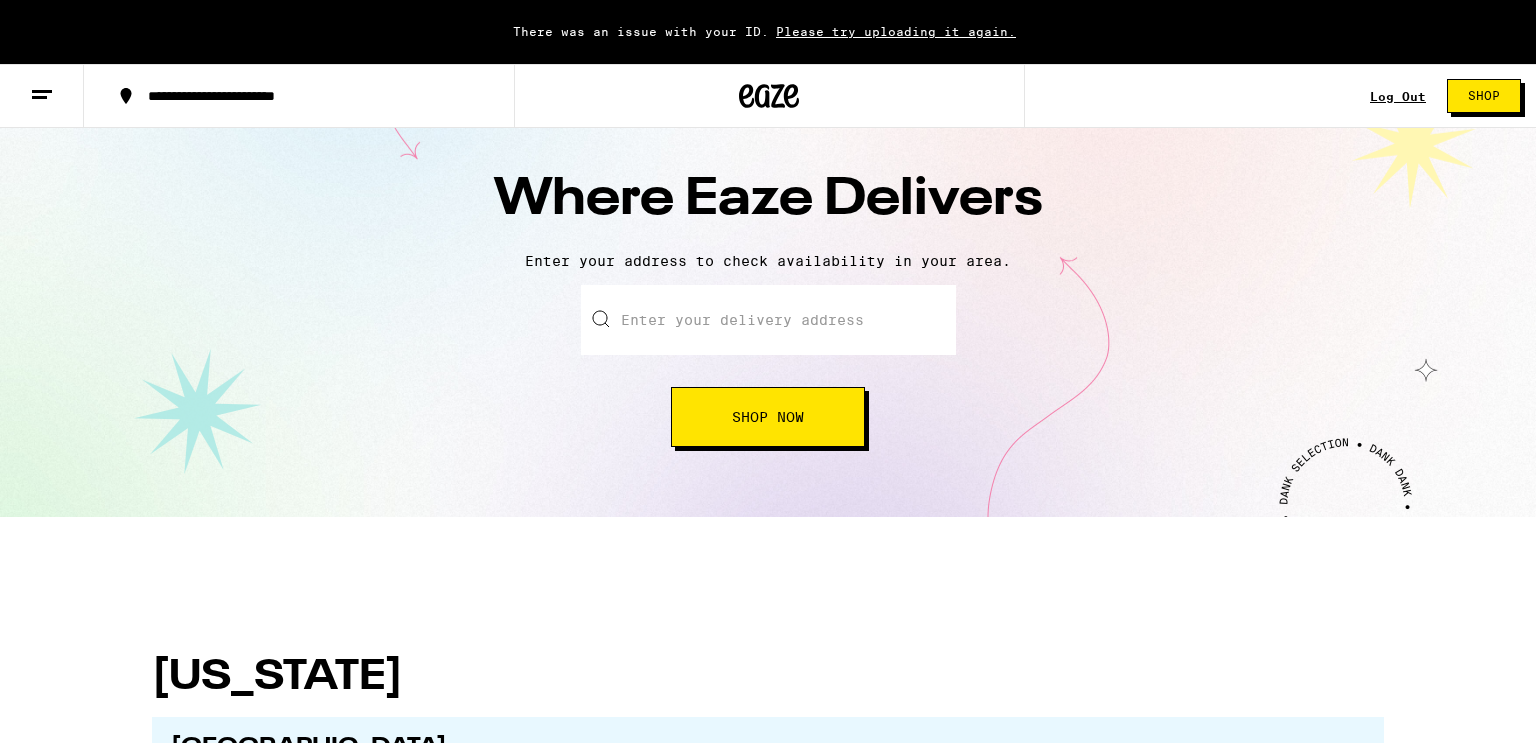 scroll, scrollTop: 0, scrollLeft: 0, axis: both 